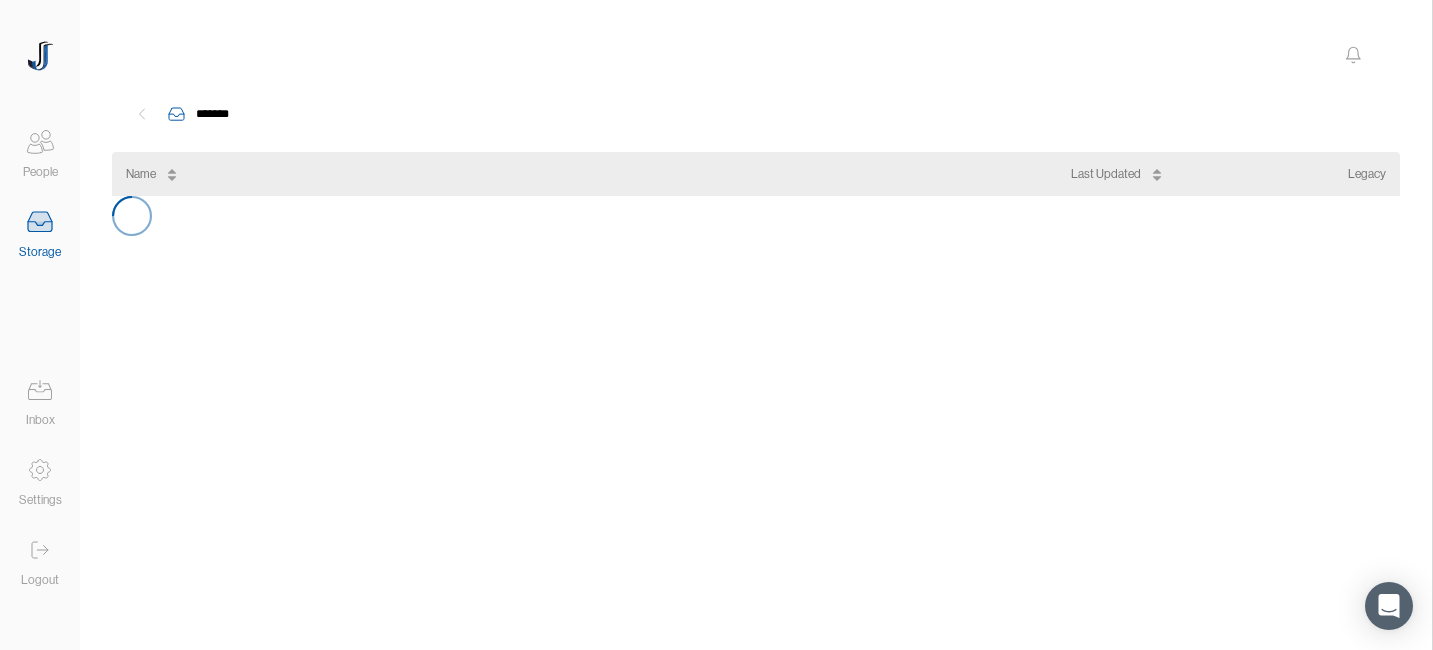 scroll, scrollTop: 0, scrollLeft: 0, axis: both 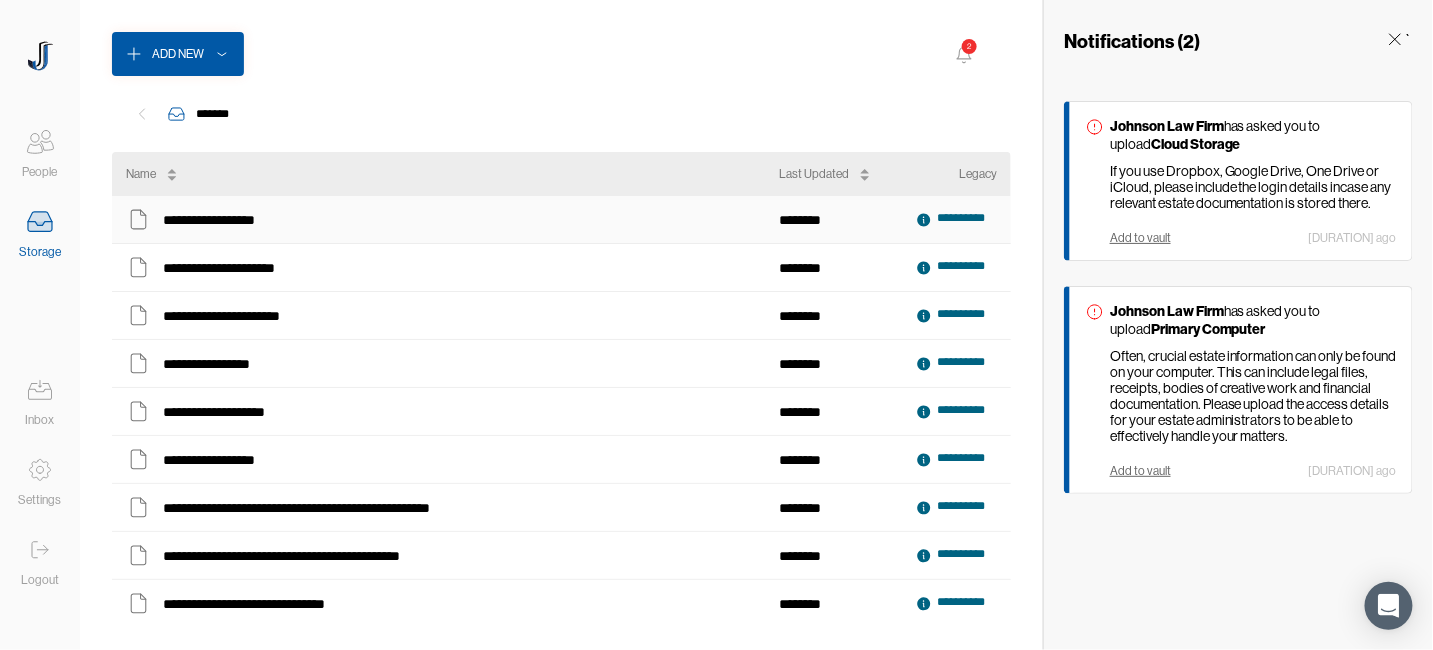 click 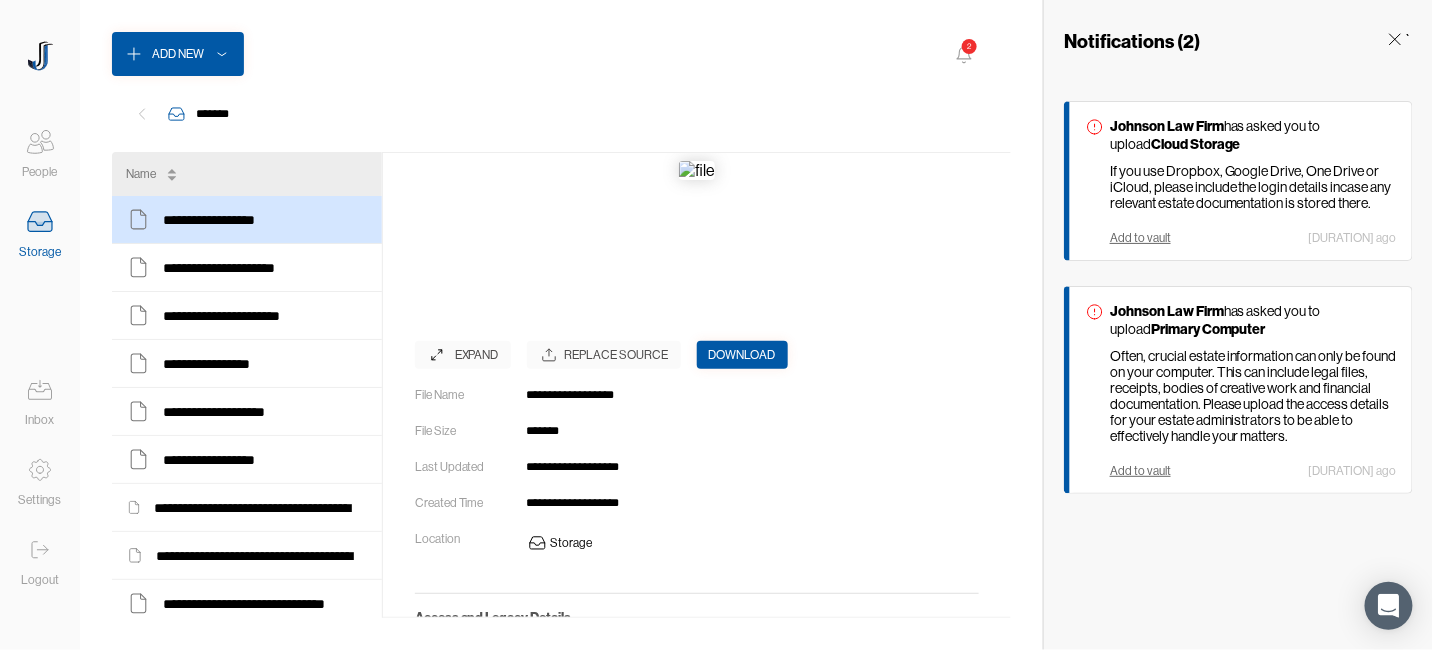 scroll, scrollTop: 449, scrollLeft: 0, axis: vertical 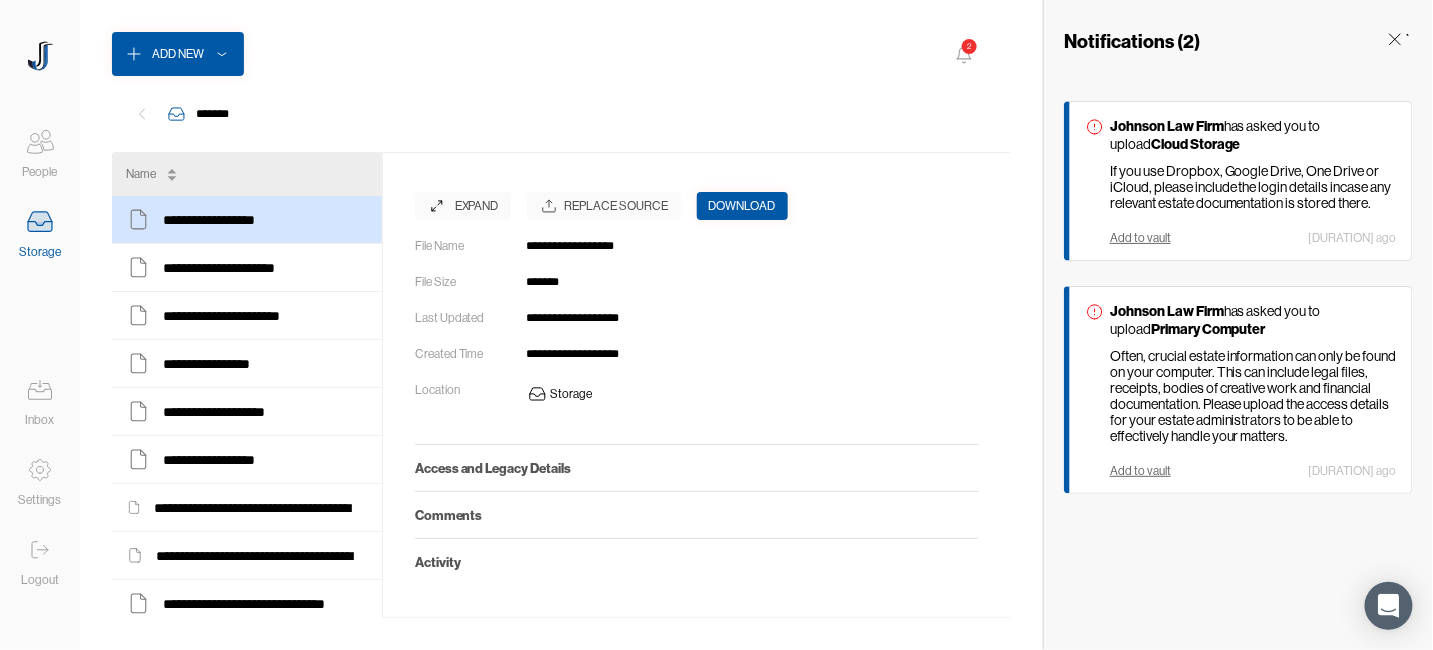 click on "Access and Legacy Details" at bounding box center (697, 468) 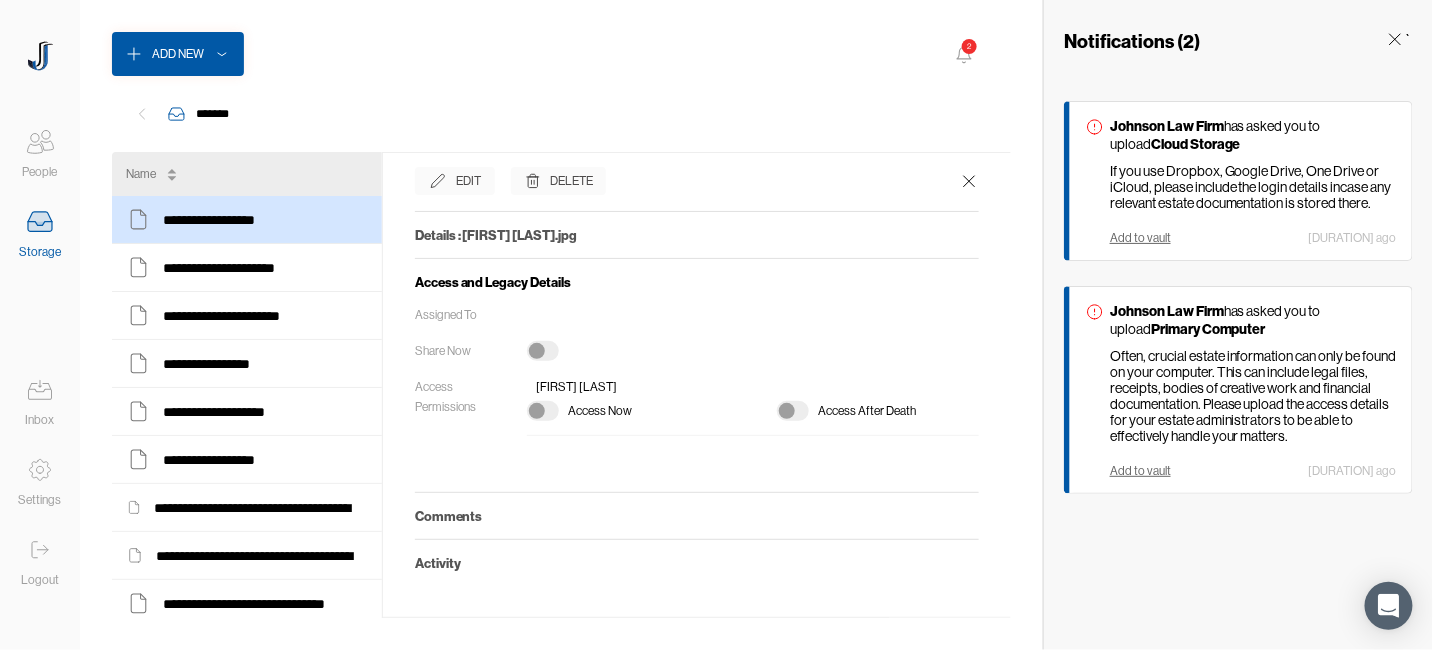 scroll, scrollTop: 0, scrollLeft: 0, axis: both 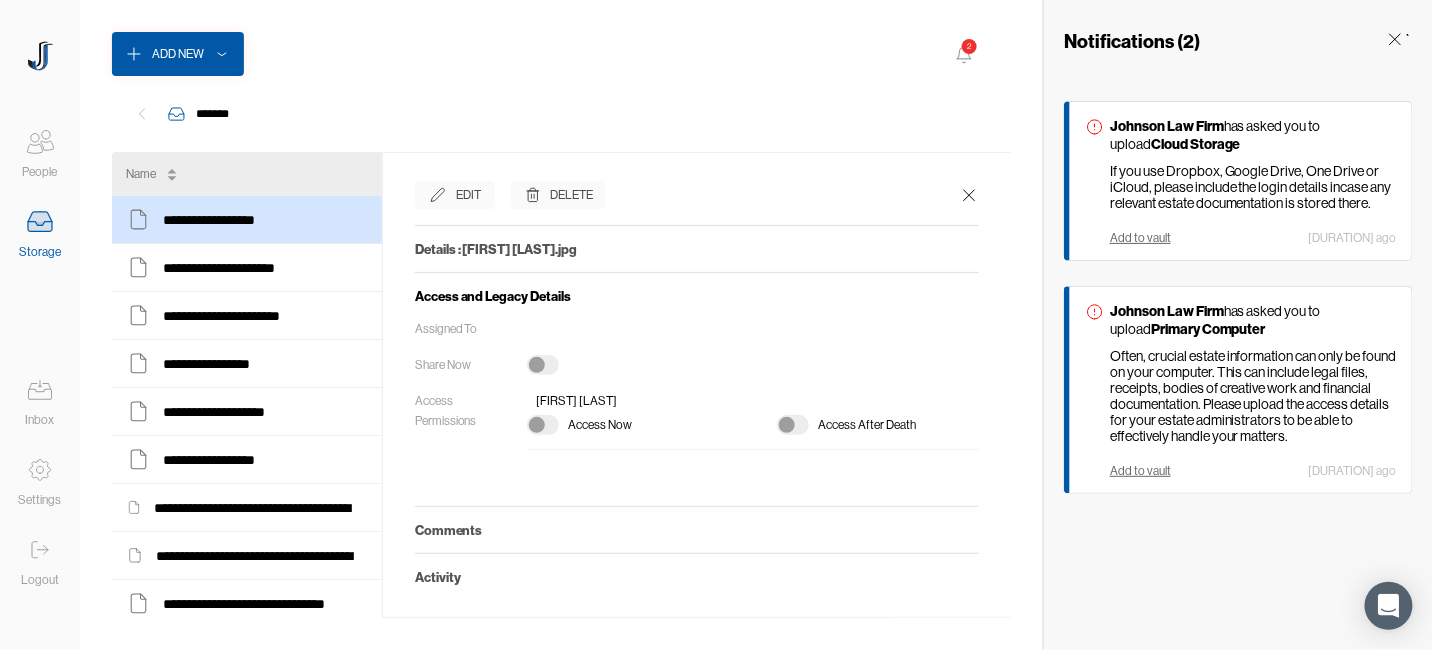 click 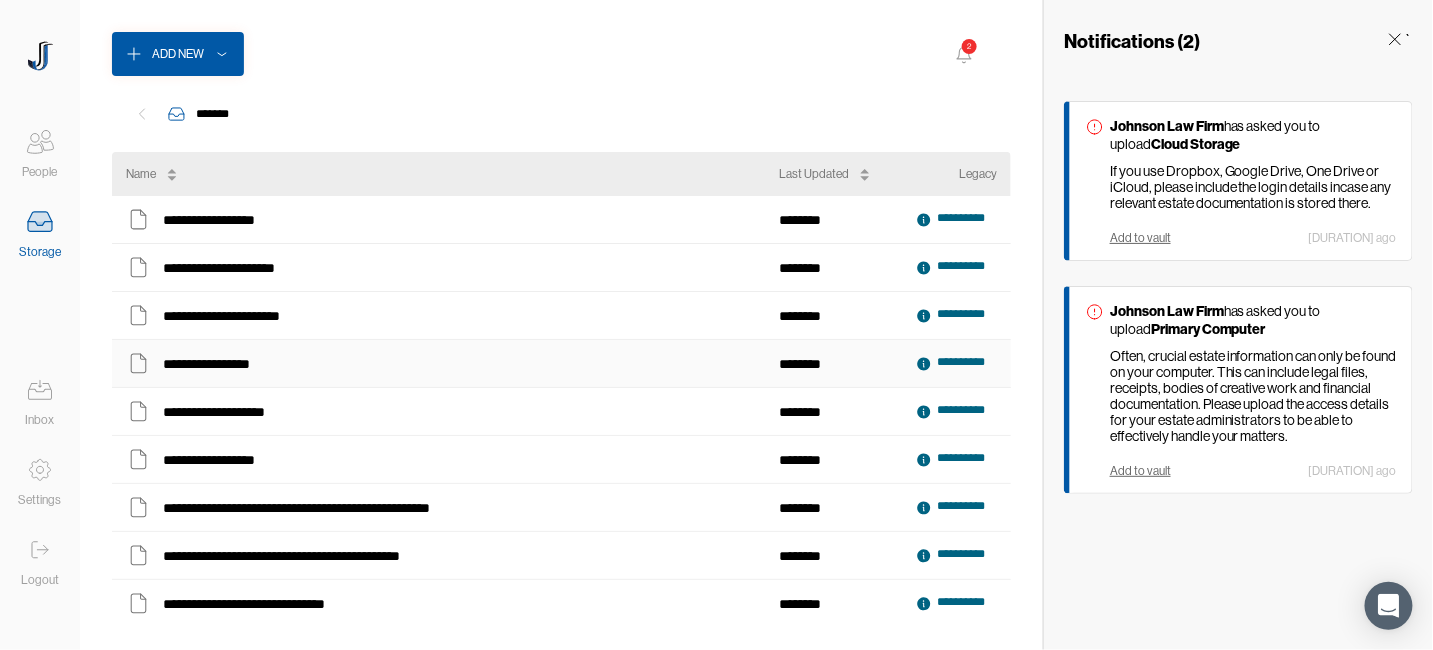 scroll, scrollTop: 100, scrollLeft: 0, axis: vertical 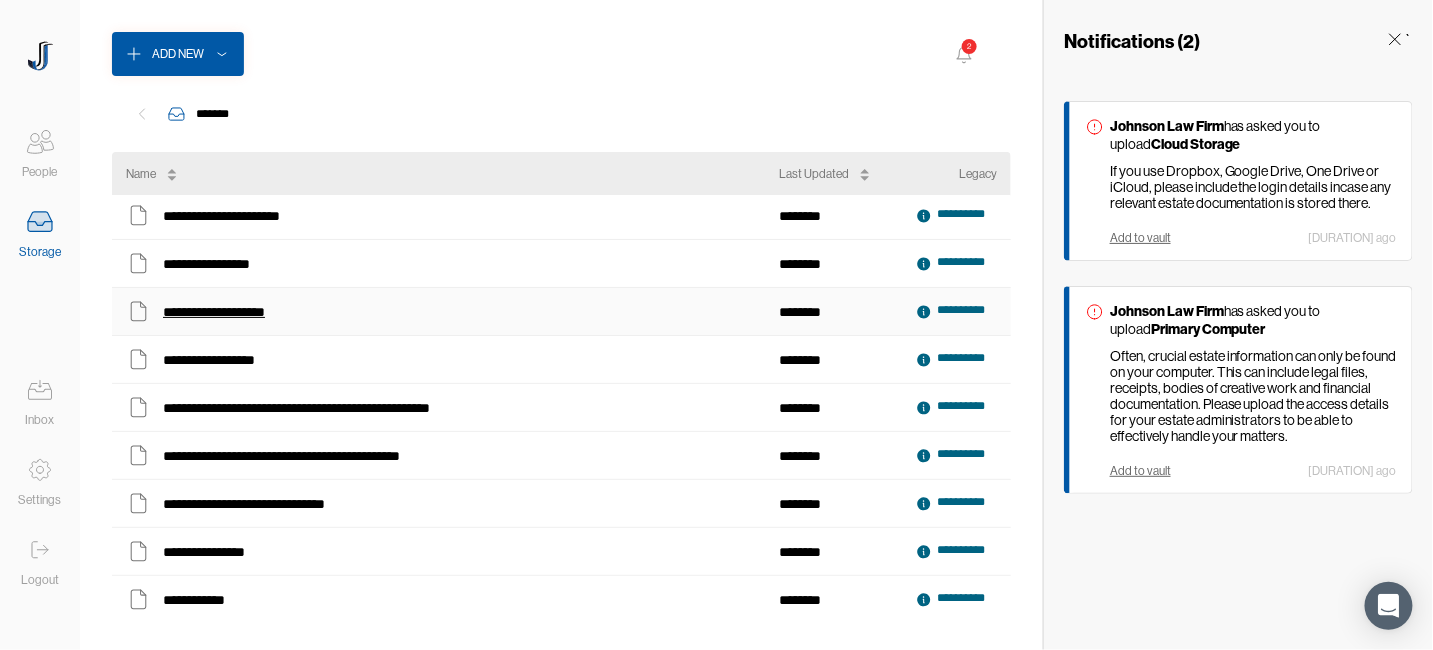 click on "**********" at bounding box center [221, 312] 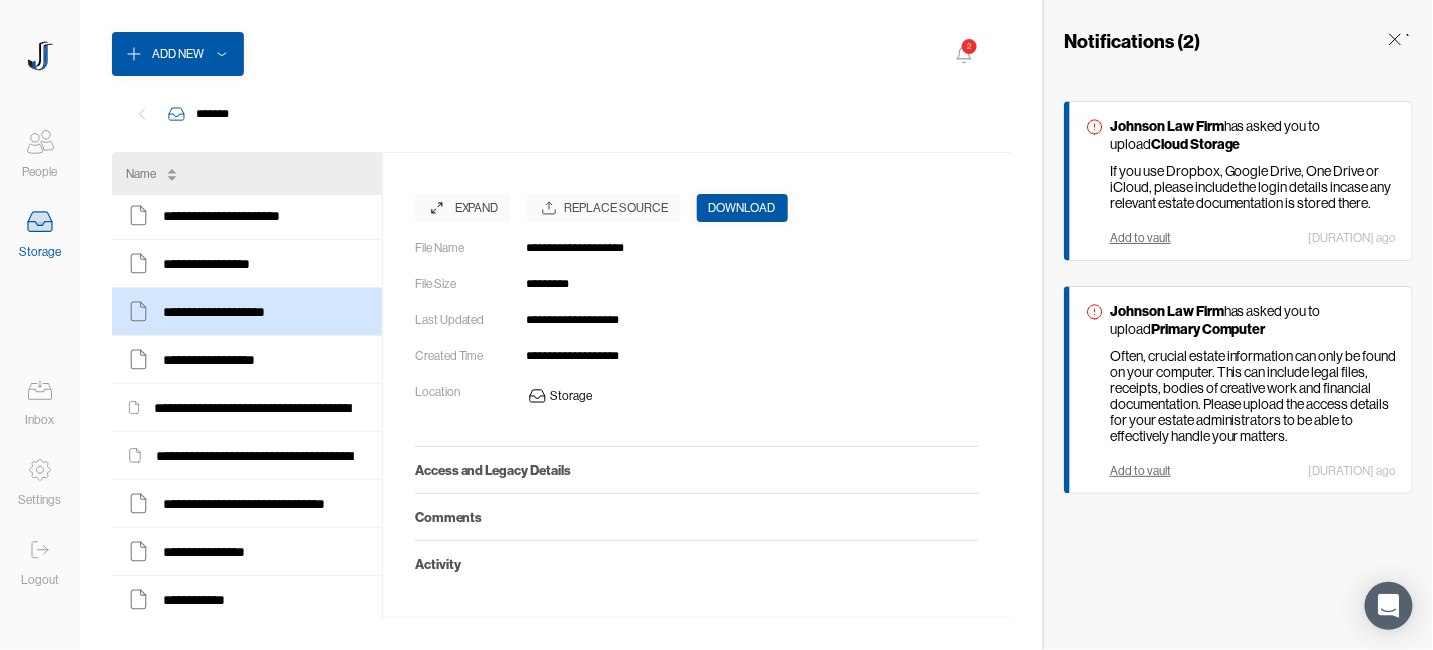 scroll, scrollTop: 449, scrollLeft: 0, axis: vertical 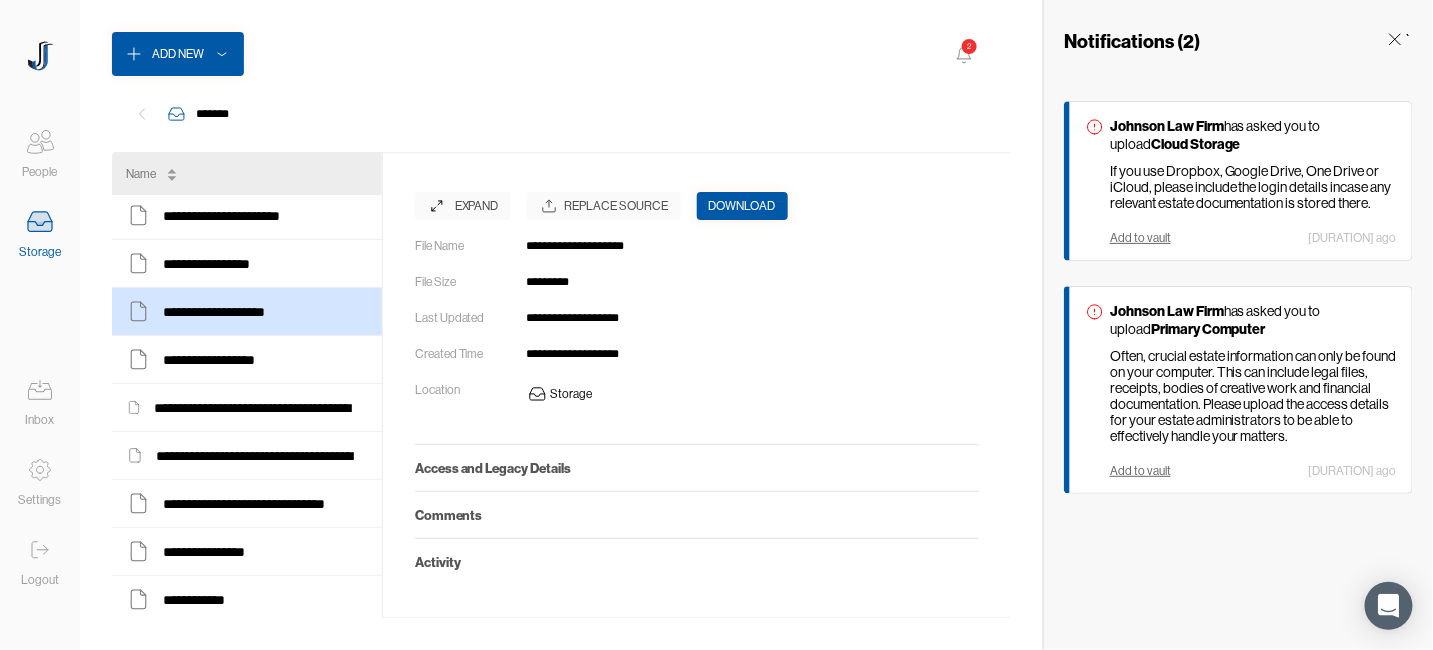 click on "Access and Legacy Details" at bounding box center (697, 468) 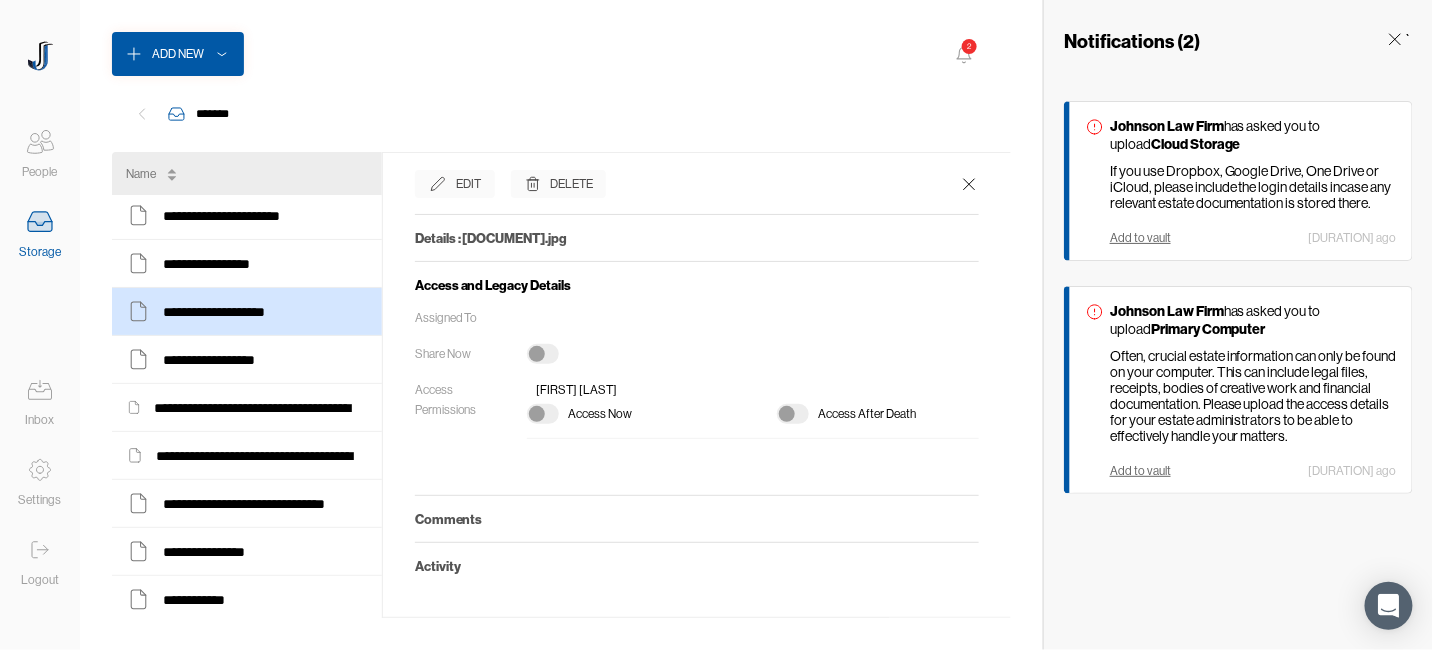scroll, scrollTop: 14, scrollLeft: 0, axis: vertical 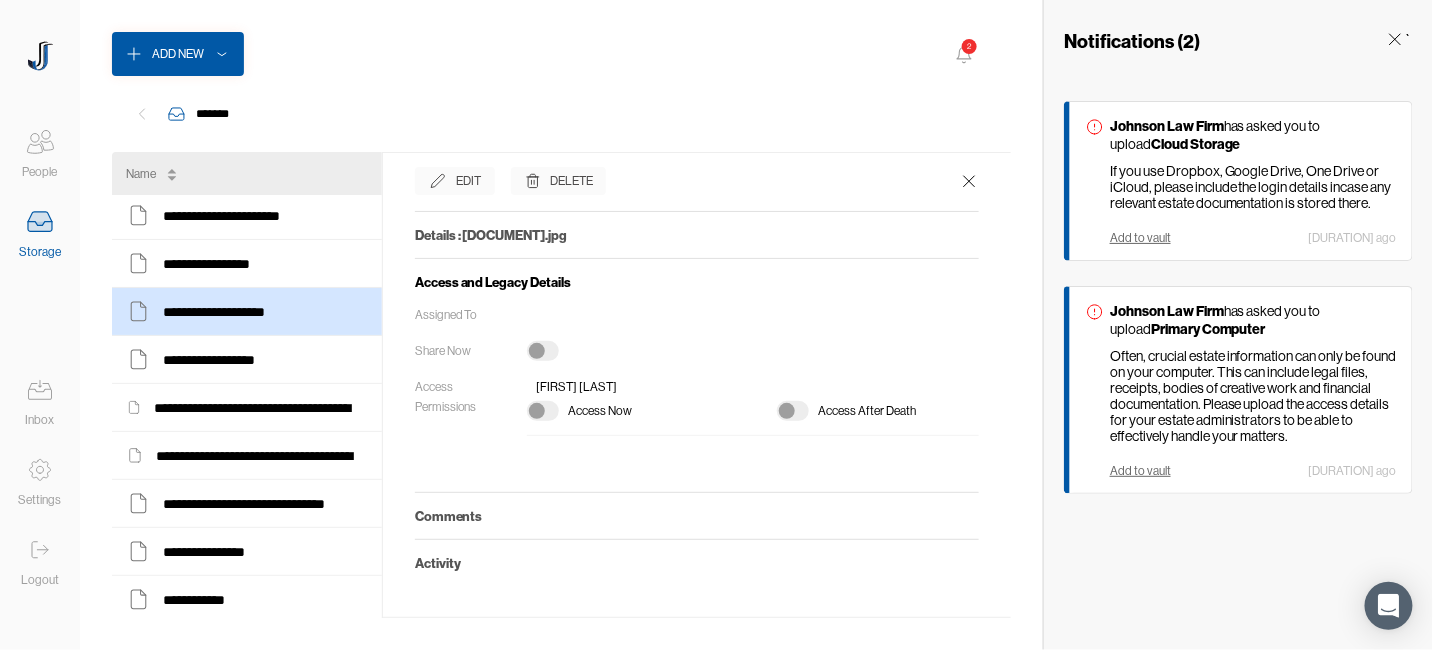 click 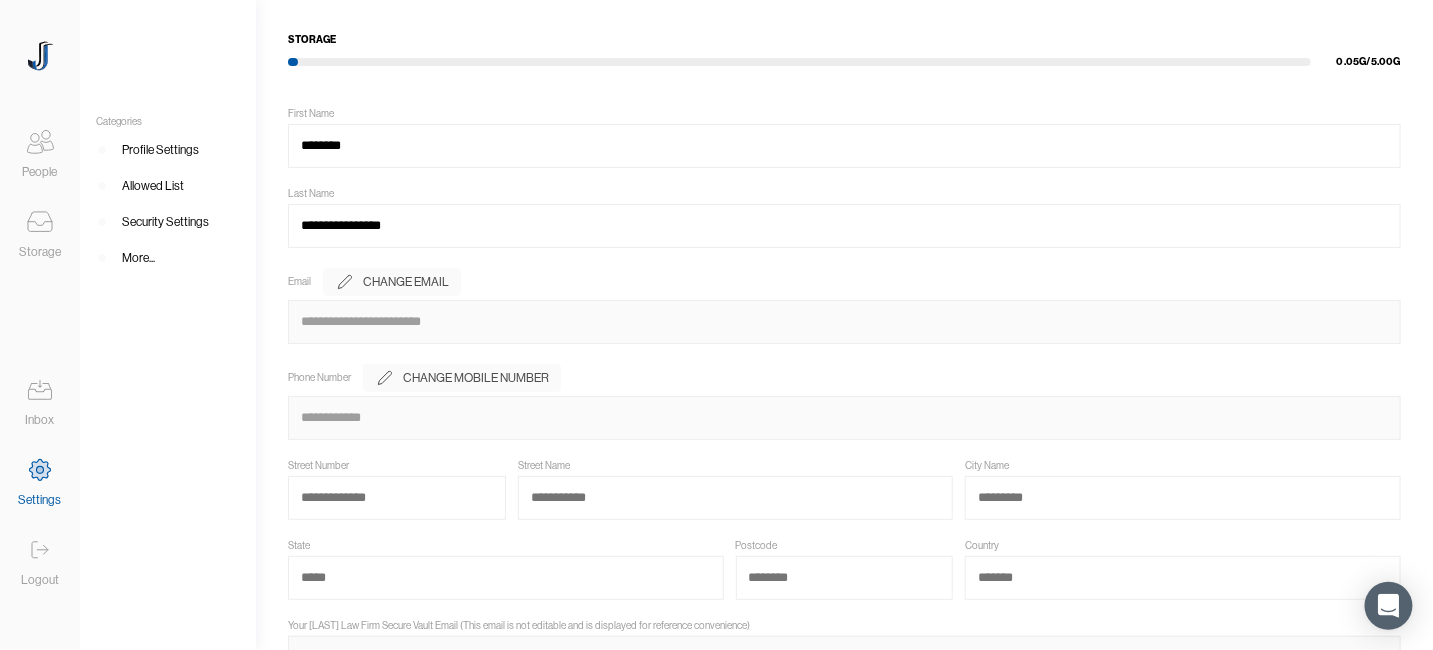 click on "More..." at bounding box center (138, 258) 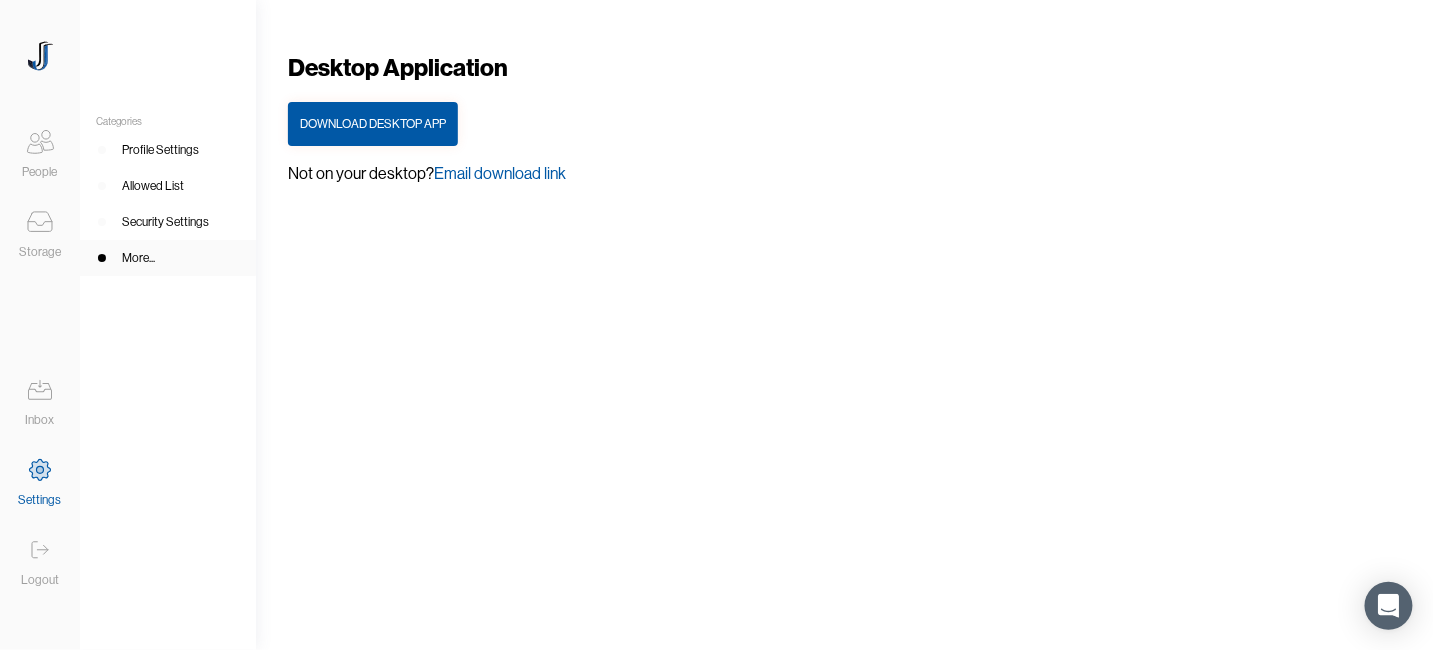 click on "Security Settings" at bounding box center (165, 222) 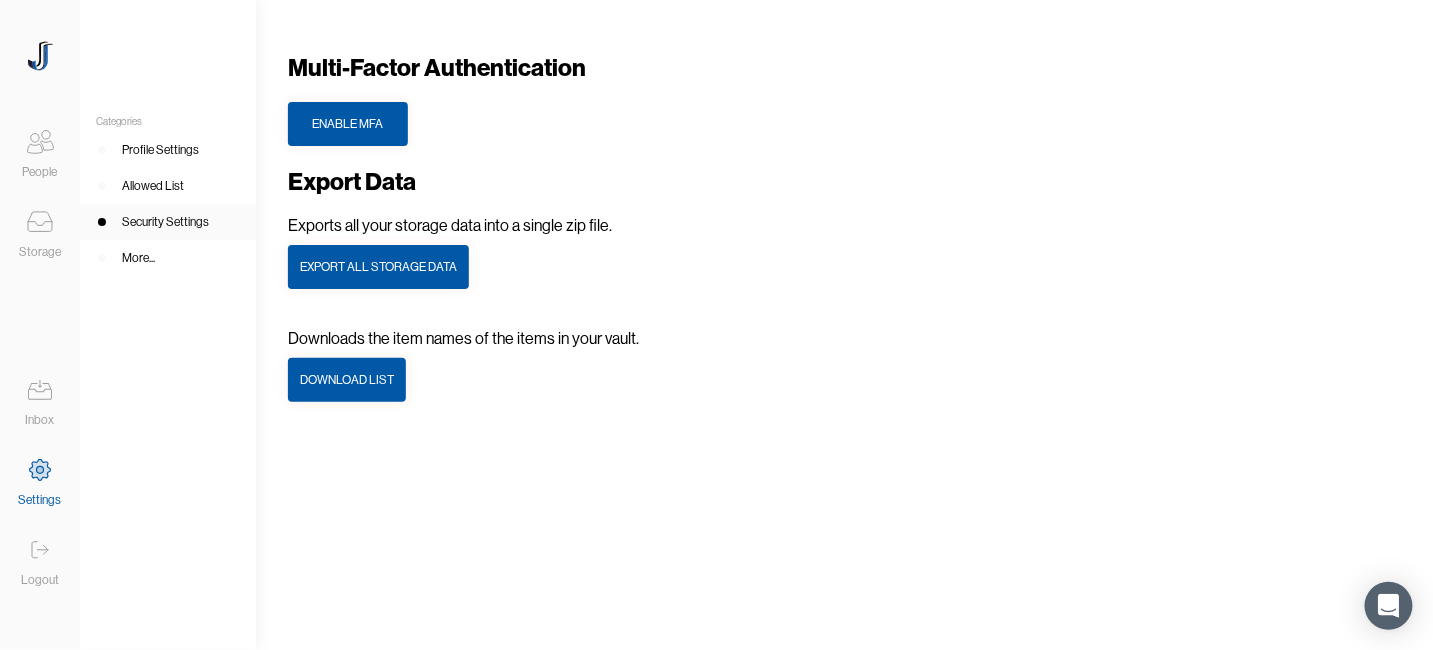 click on "Allowed List" at bounding box center (153, 186) 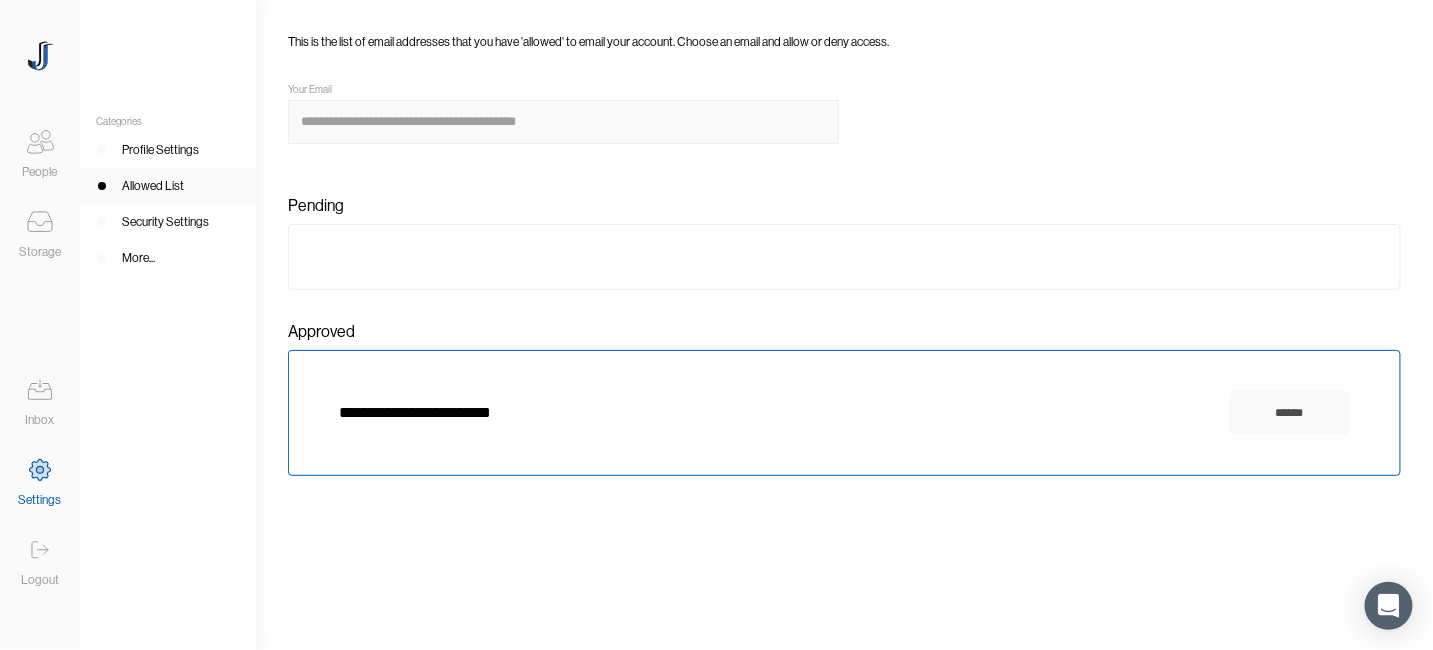 click on "Profile Settings" at bounding box center (160, 150) 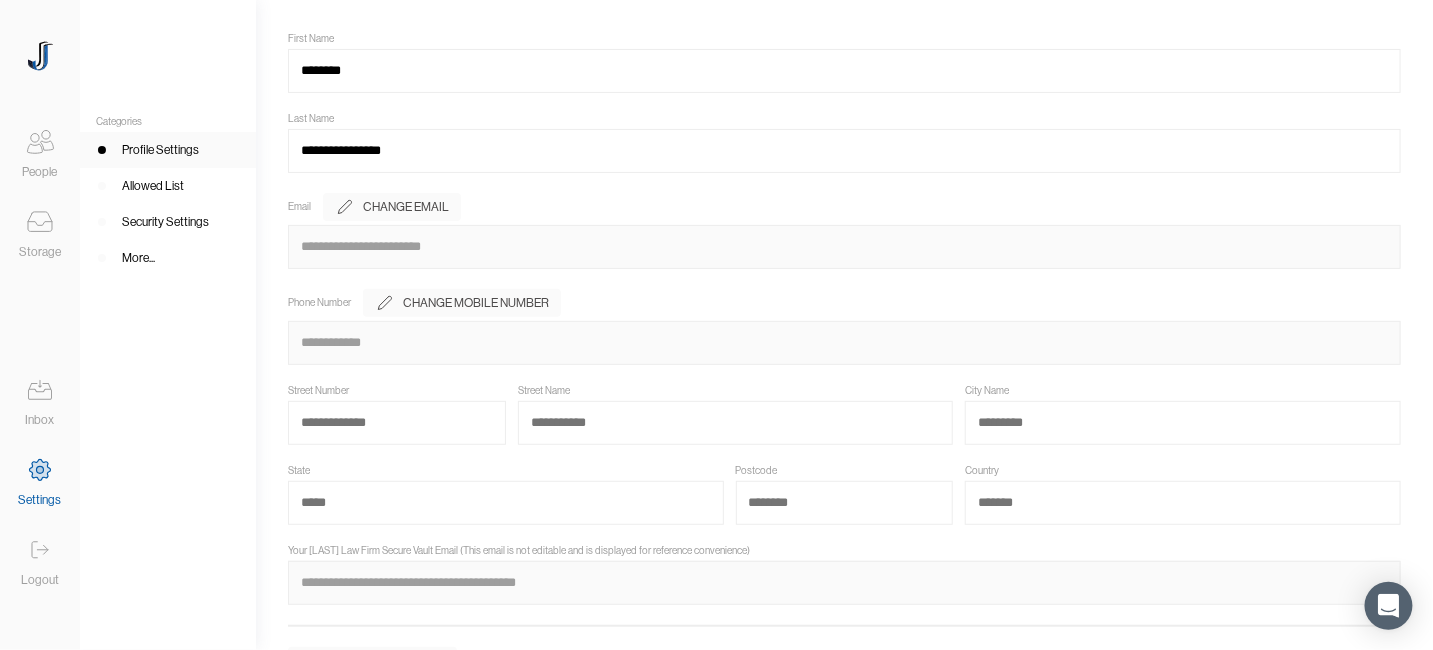 scroll, scrollTop: 179, scrollLeft: 0, axis: vertical 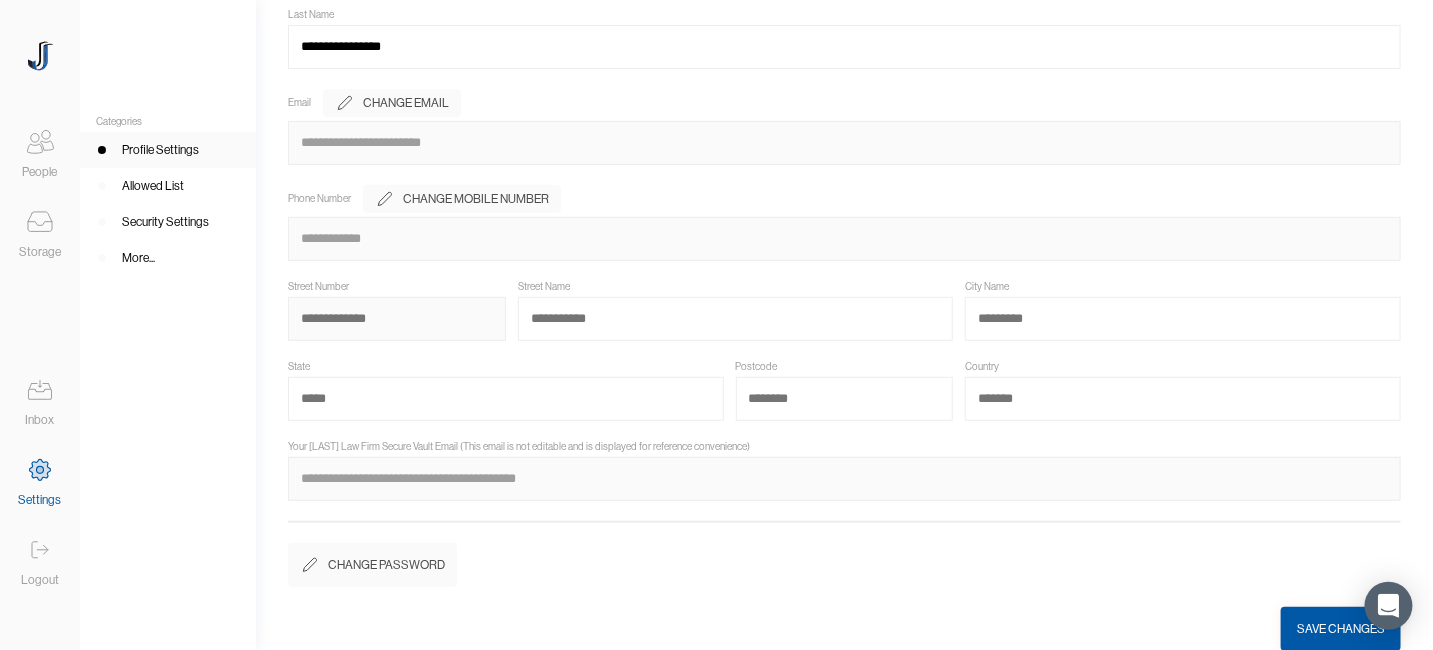 click at bounding box center [397, 319] 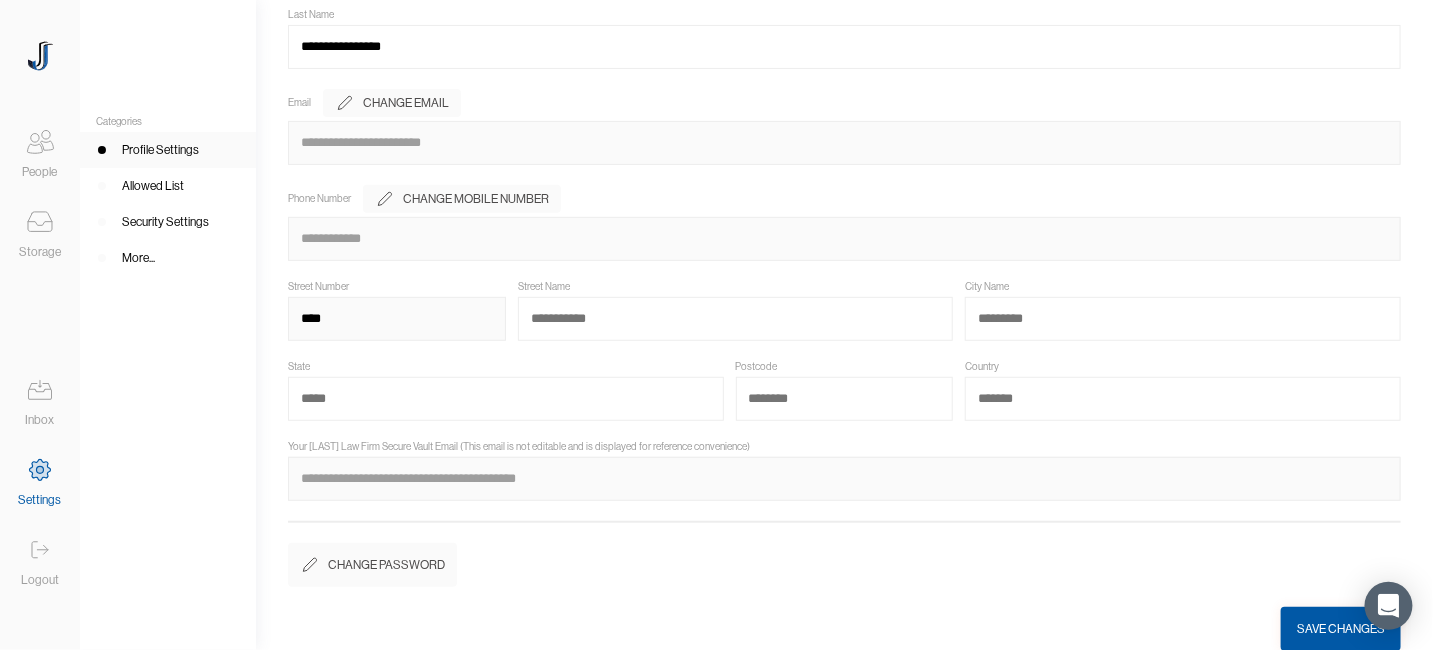 type on "****" 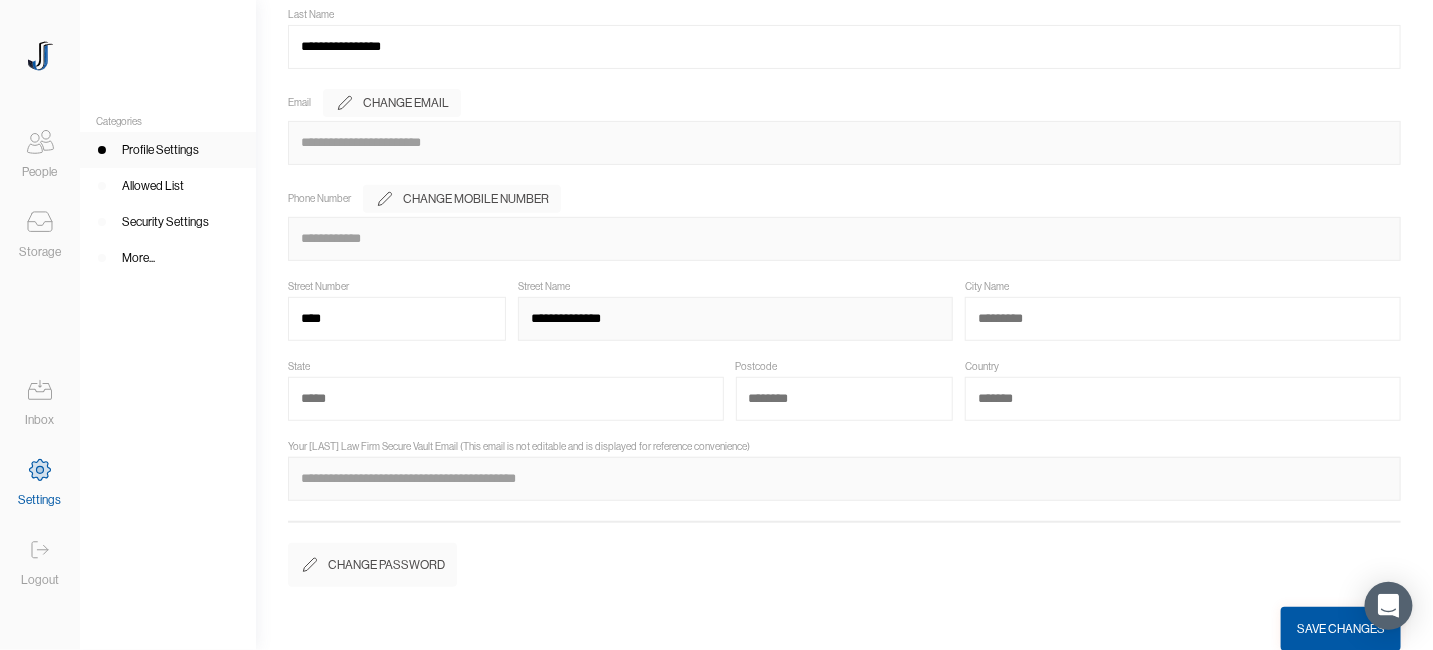 type on "**********" 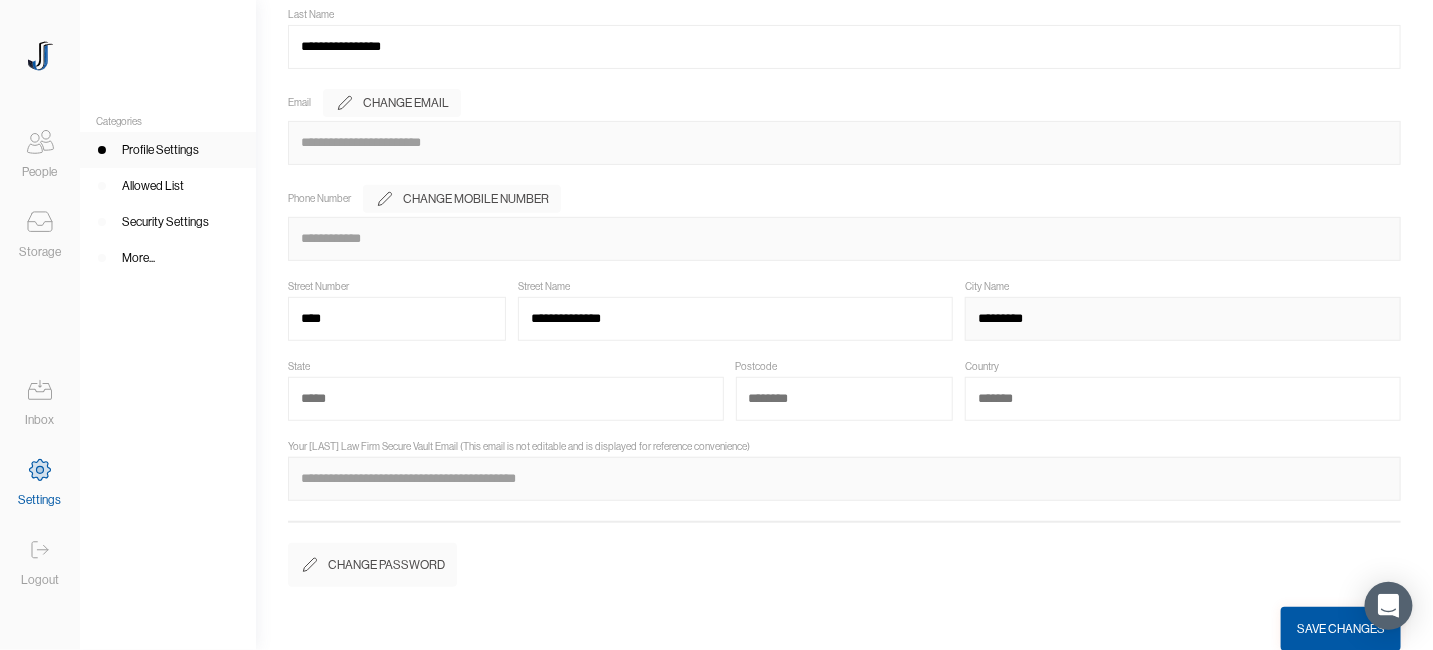 type on "*********" 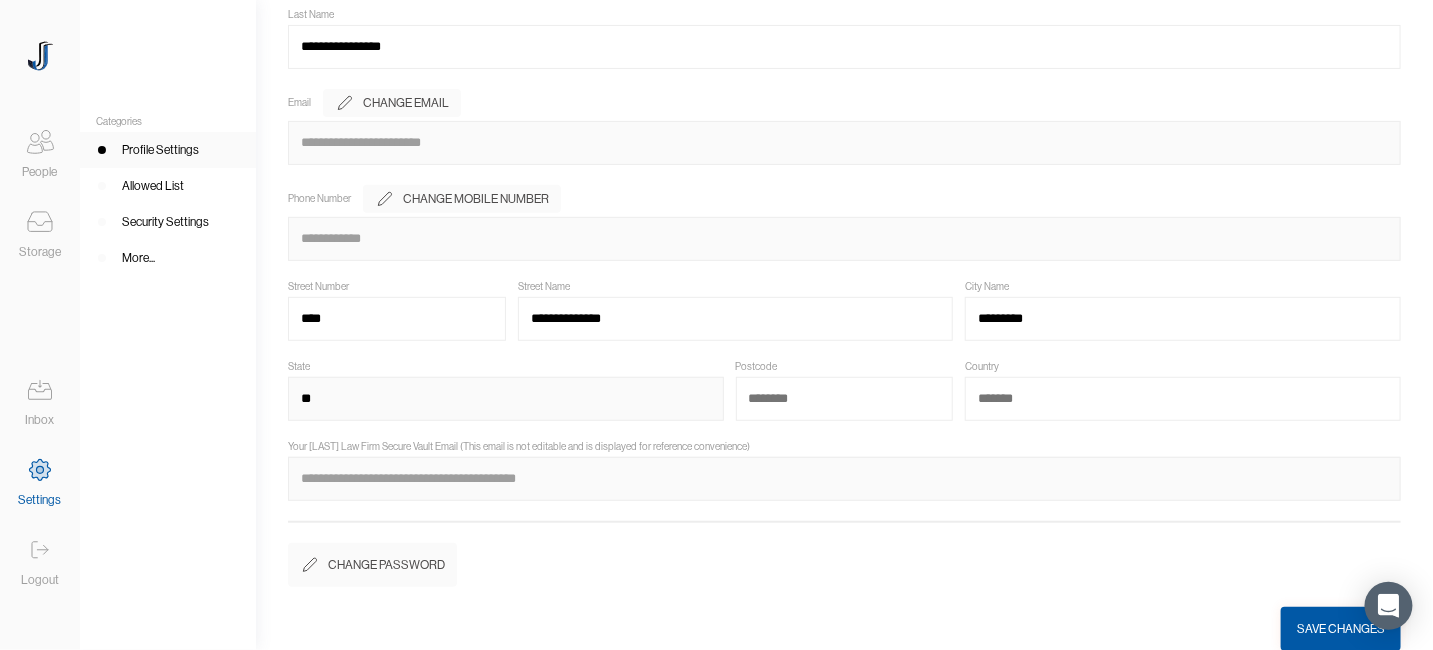 type on "**" 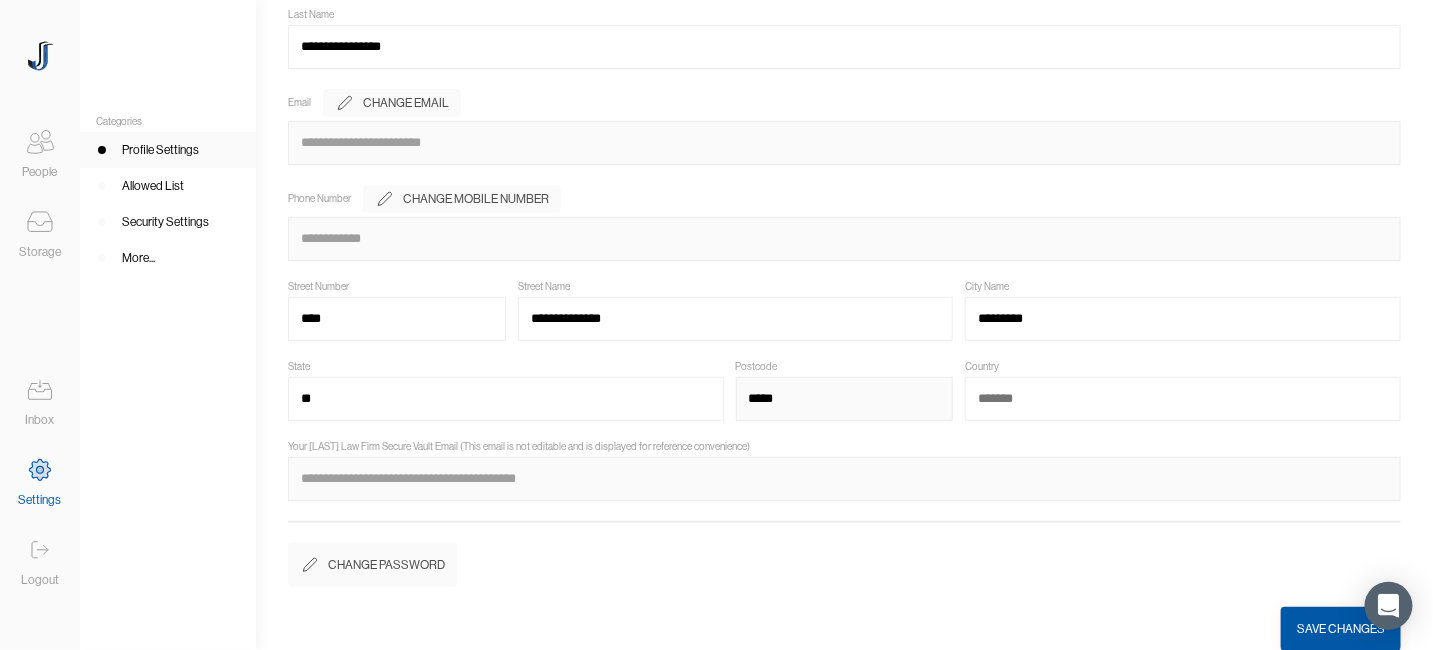type on "*****" 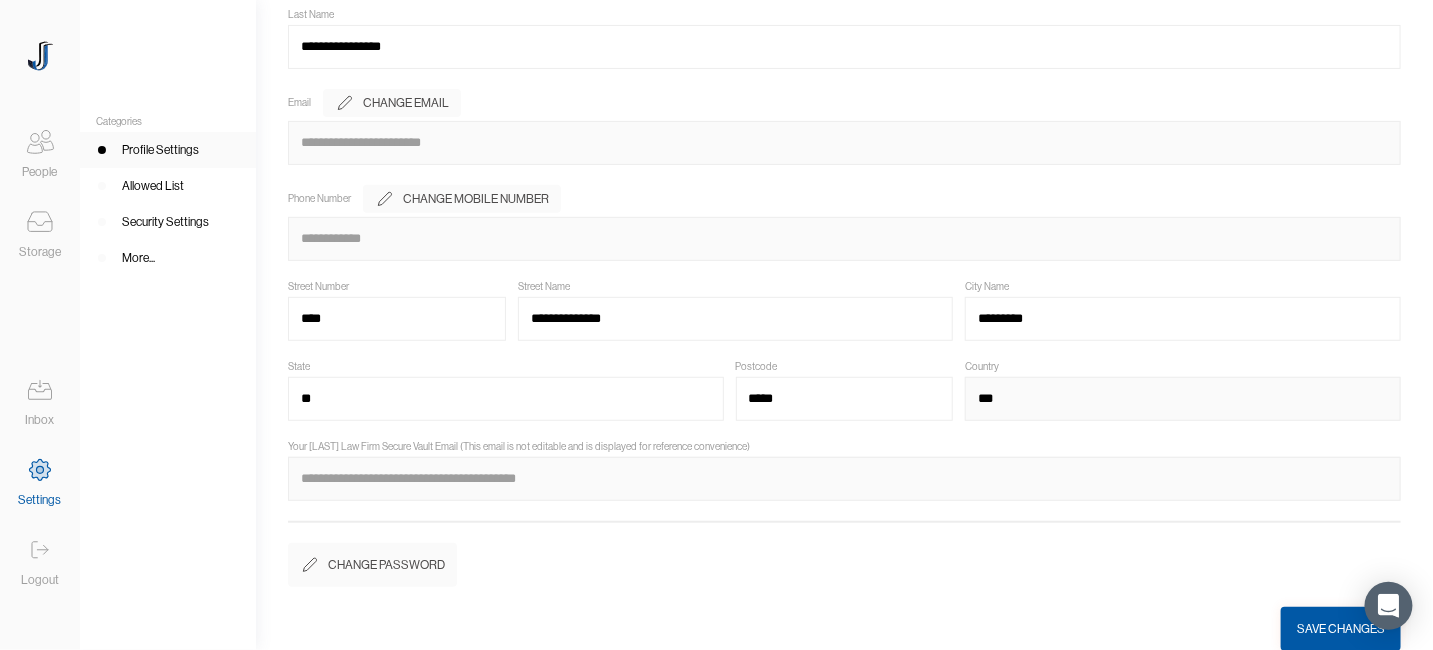 type on "***" 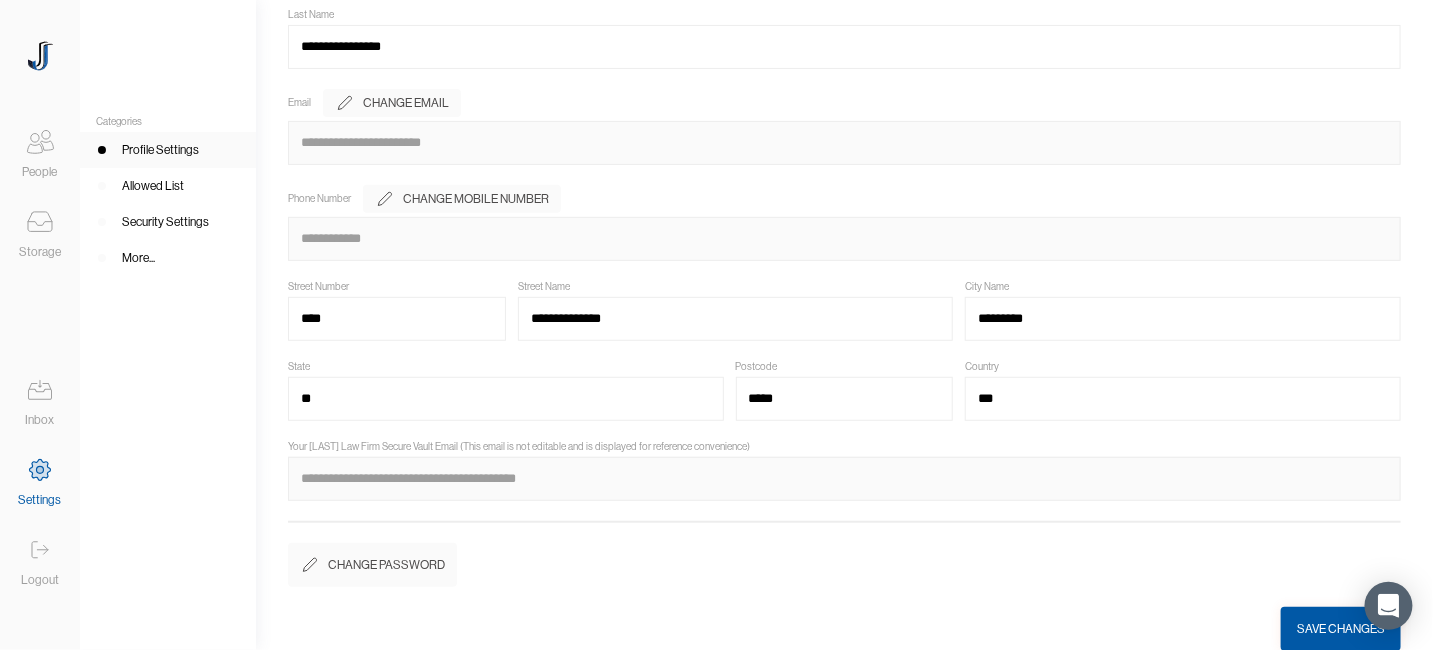 click on "Save Changes" at bounding box center (1341, 629) 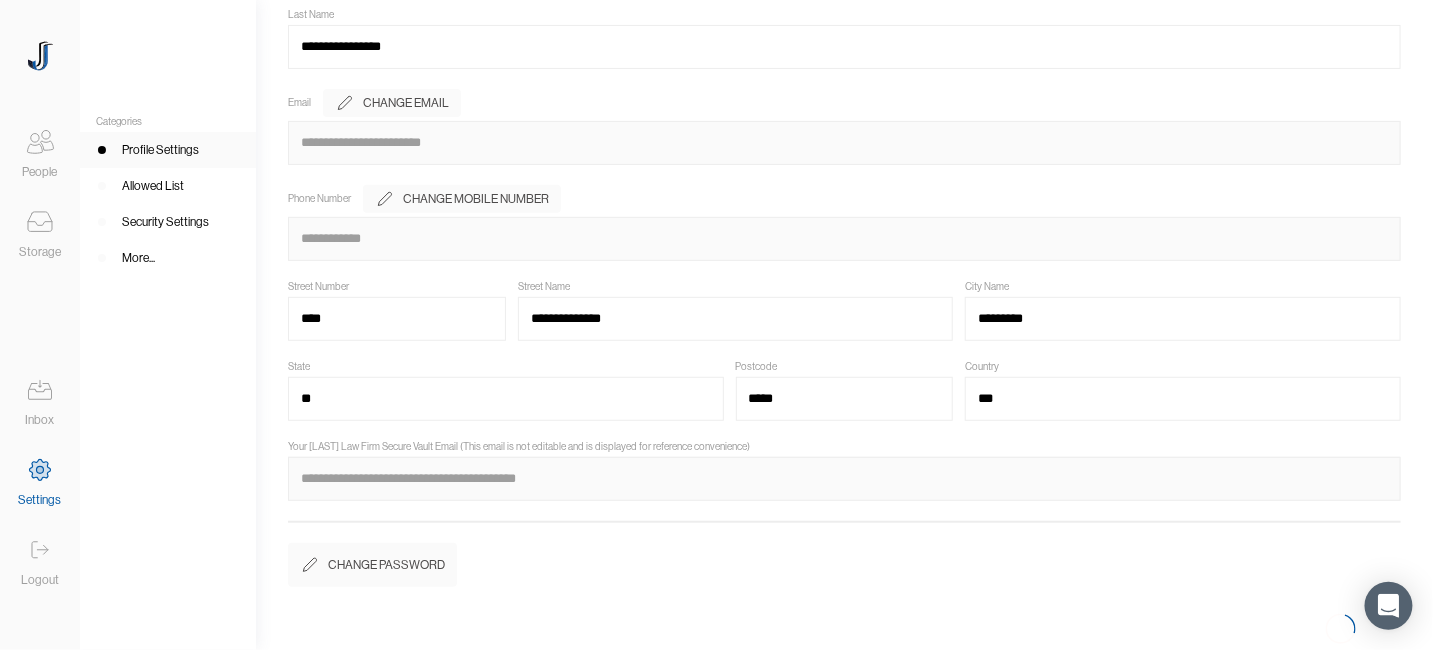 scroll, scrollTop: 165, scrollLeft: 0, axis: vertical 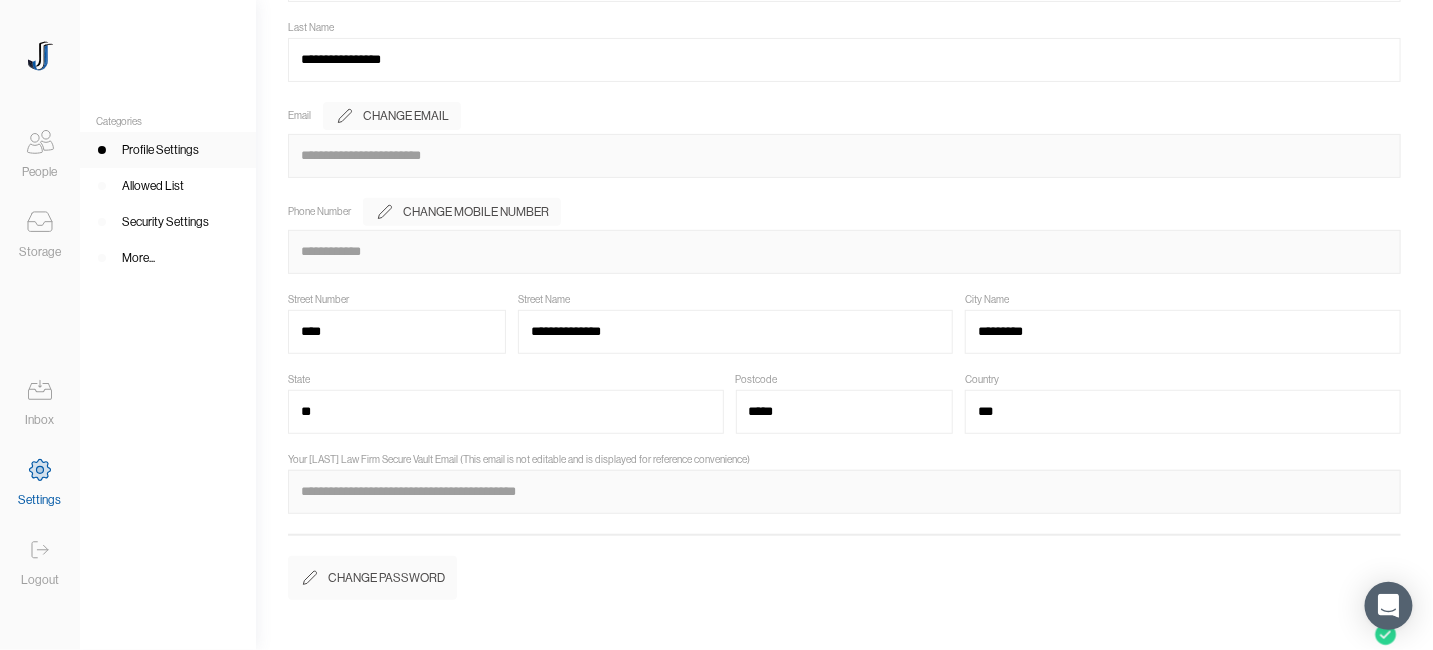click 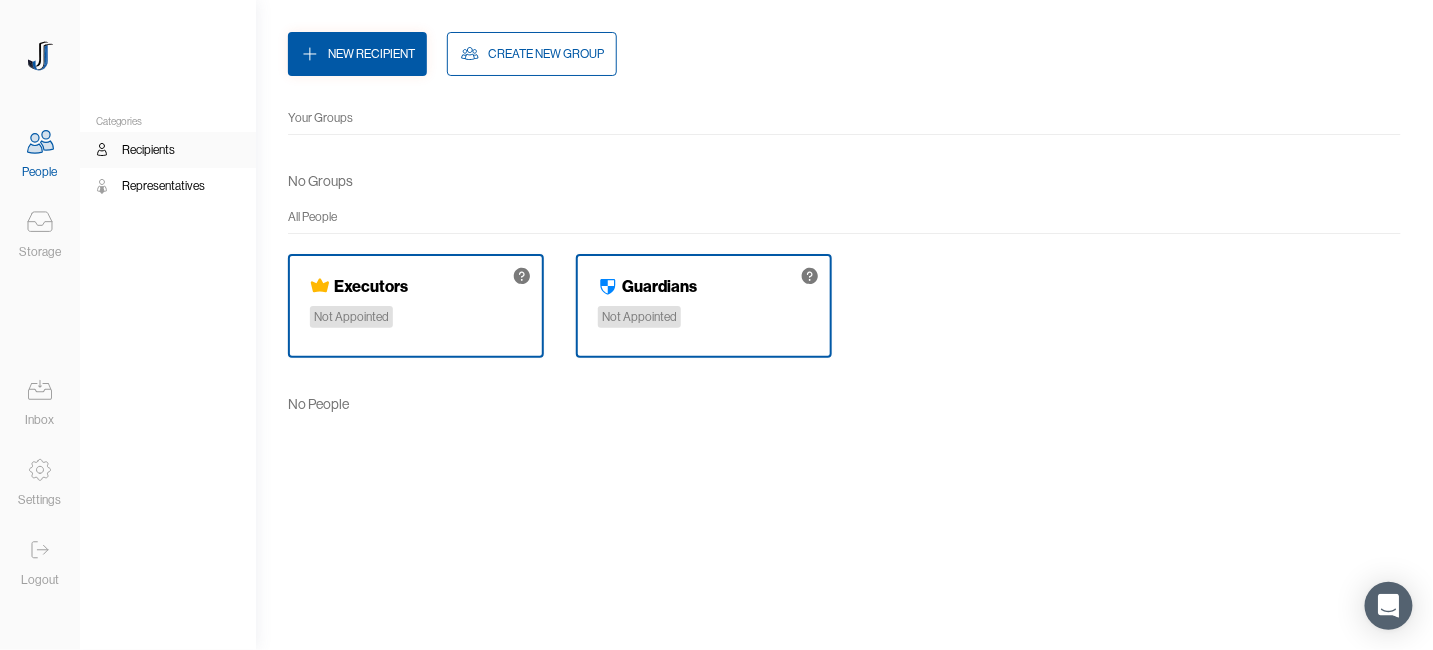 click on "Not Appointed" at bounding box center [351, 317] 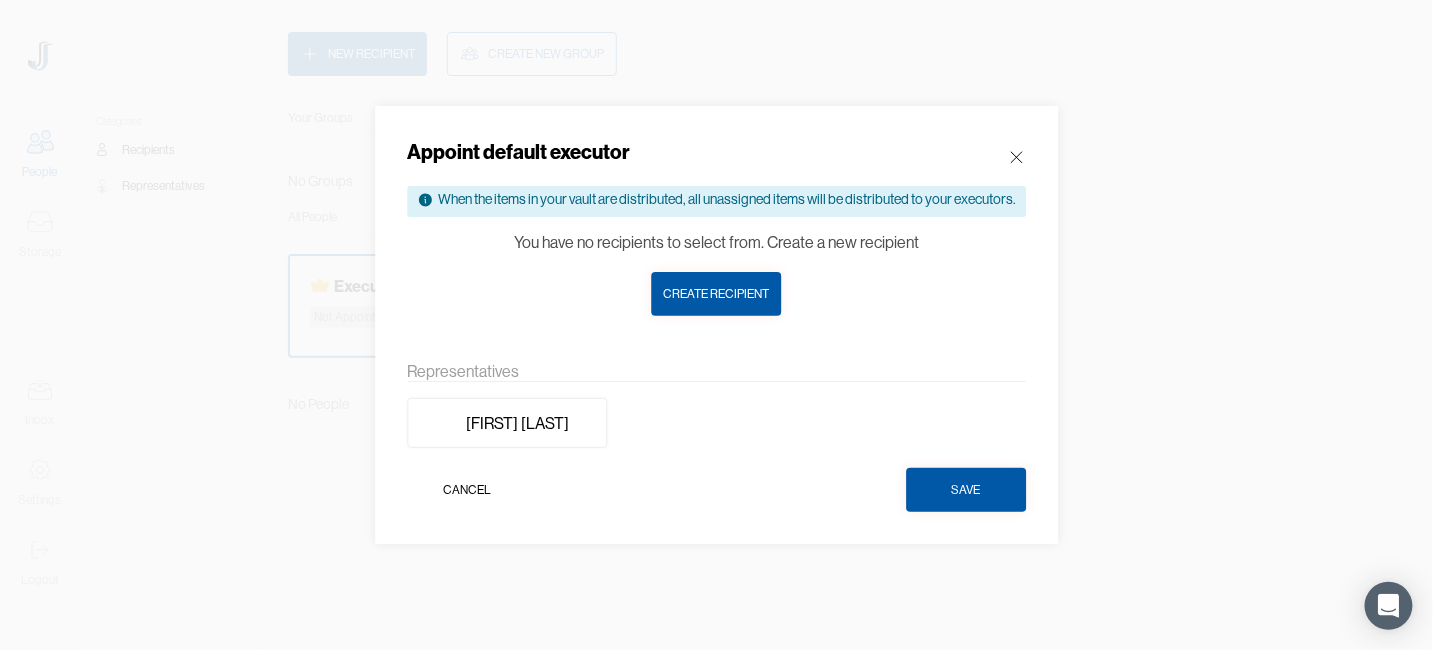 click on "Create recipient" at bounding box center (717, 294) 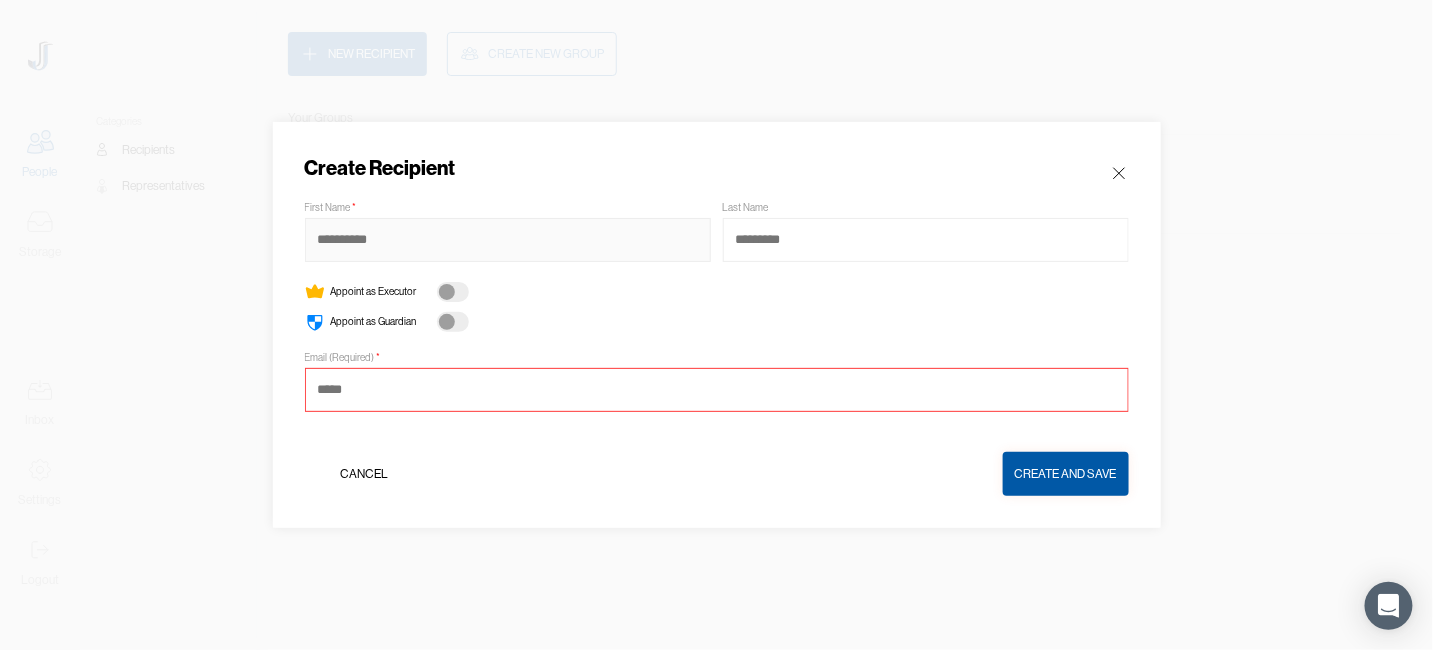 click at bounding box center [508, 240] 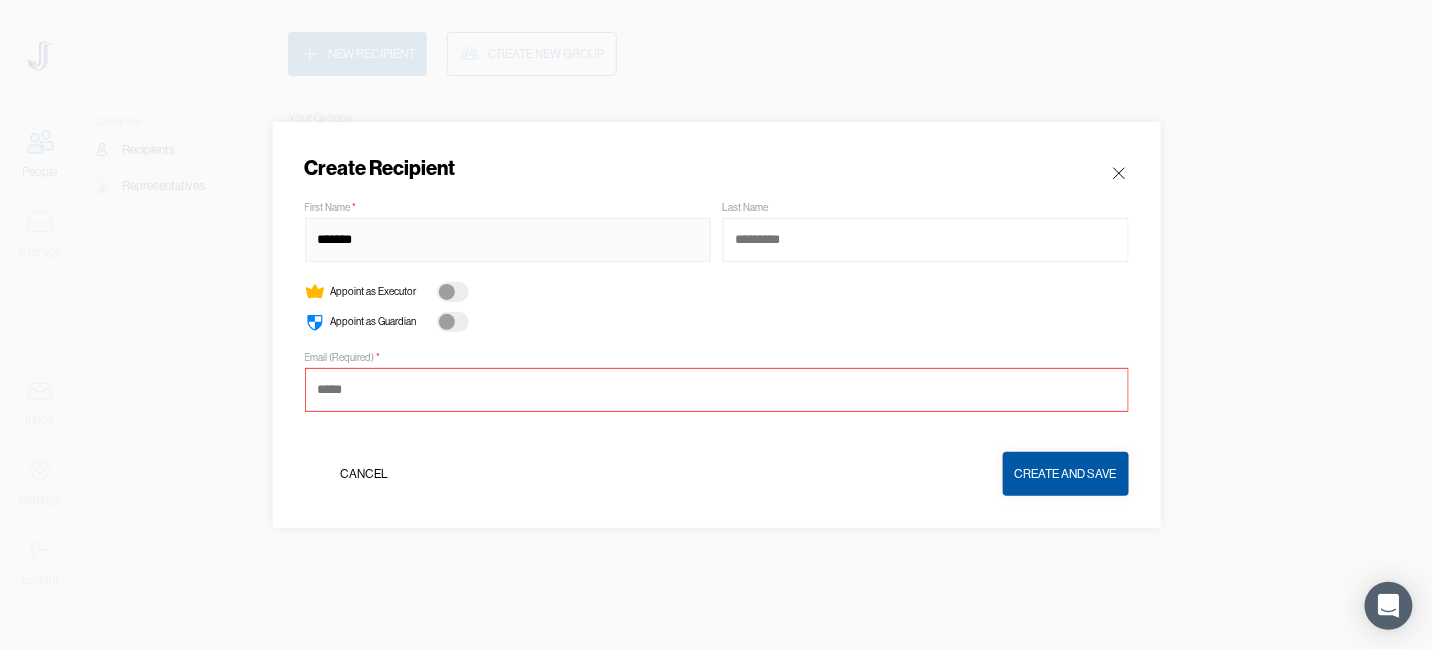 type on "*******" 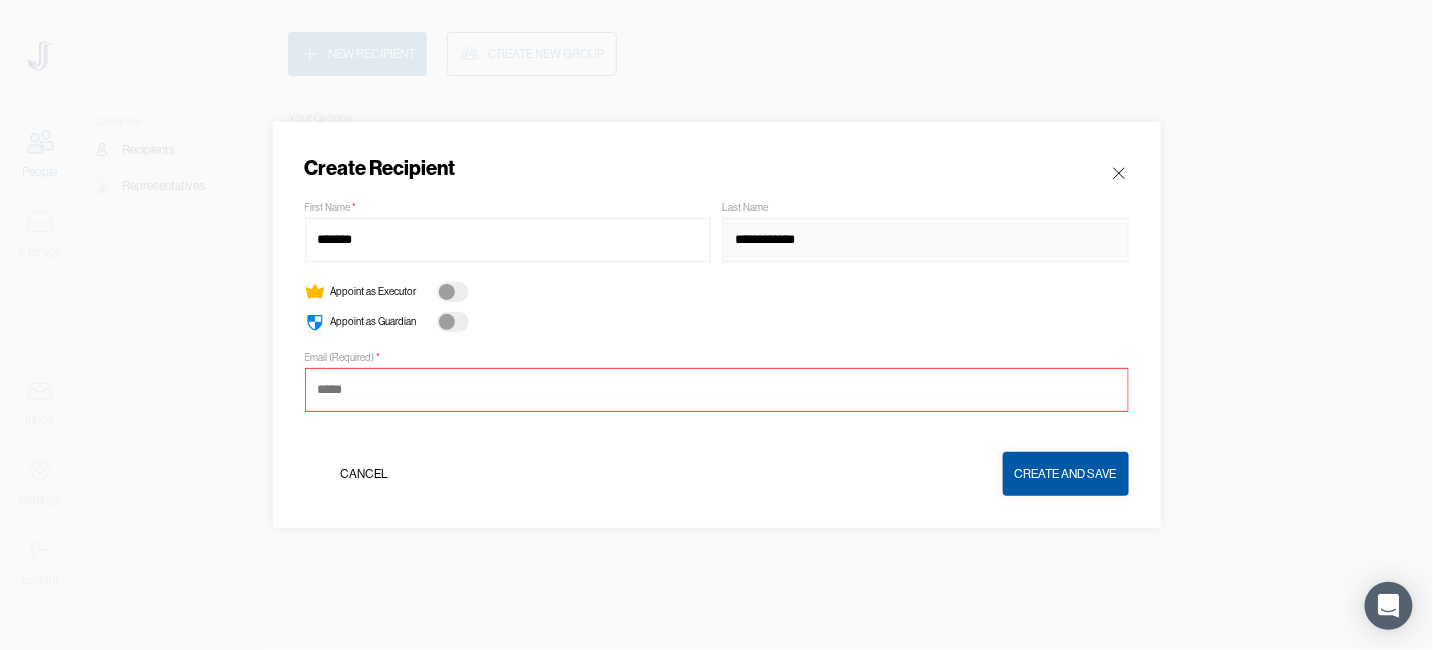 type on "**********" 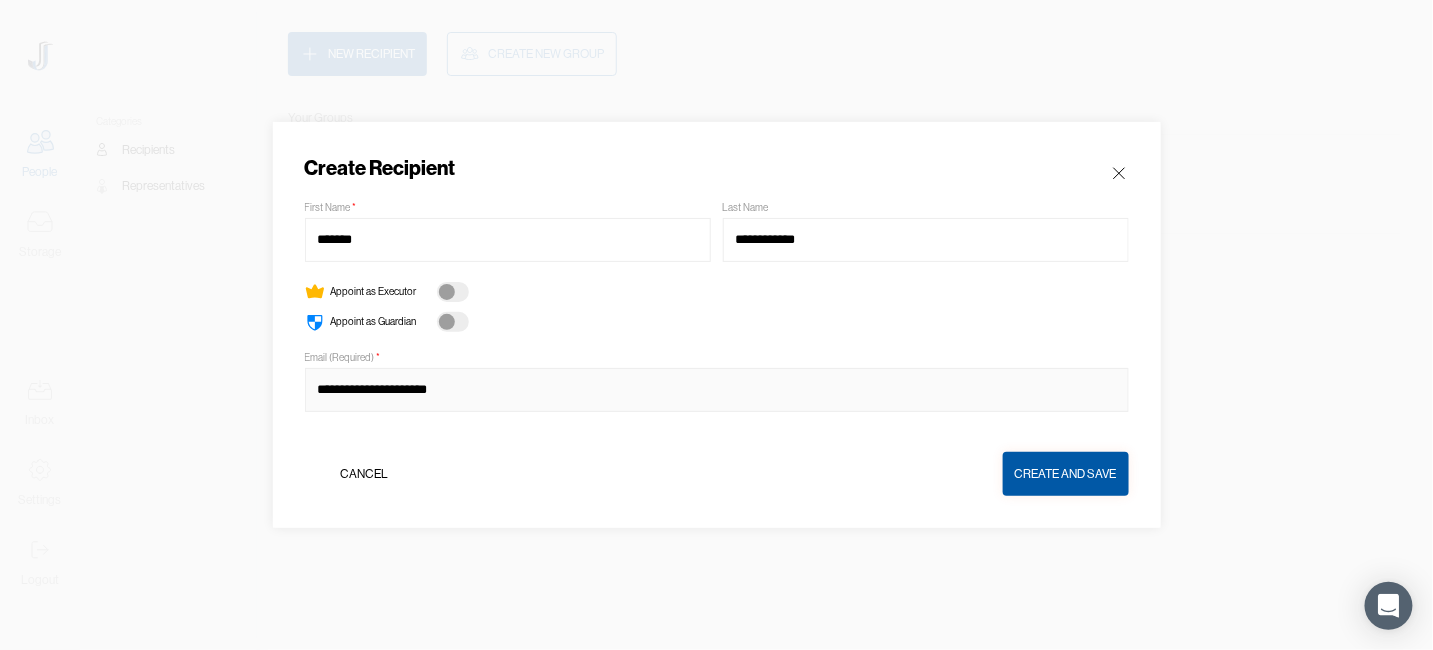 type on "**********" 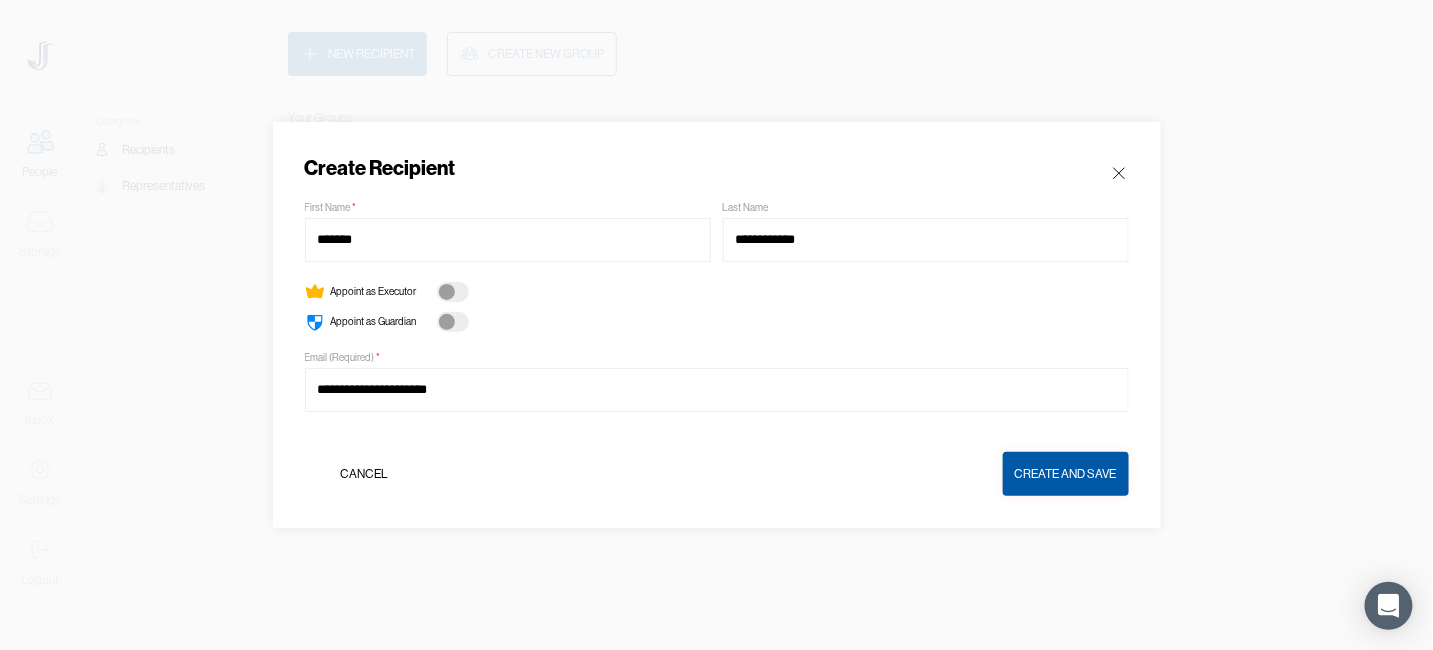 click at bounding box center [453, 322] 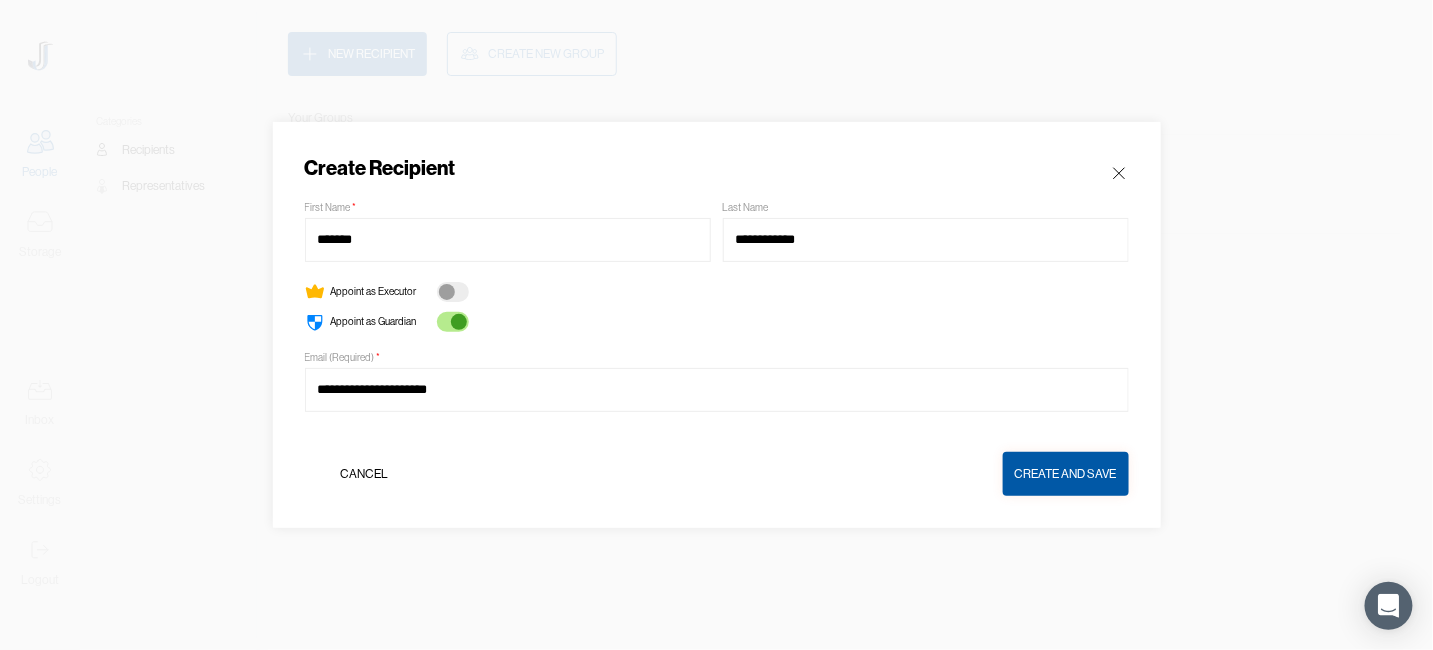 click at bounding box center (453, 292) 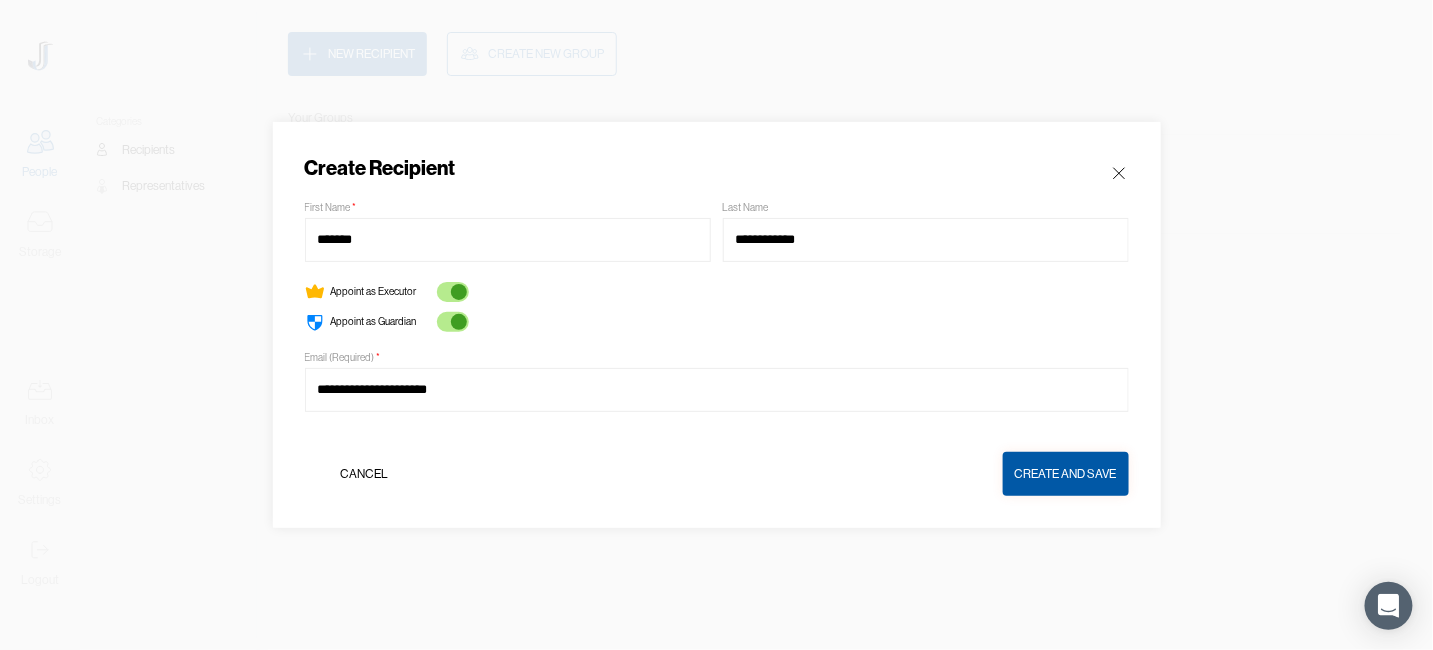 click on "Create and Save" at bounding box center [1066, 474] 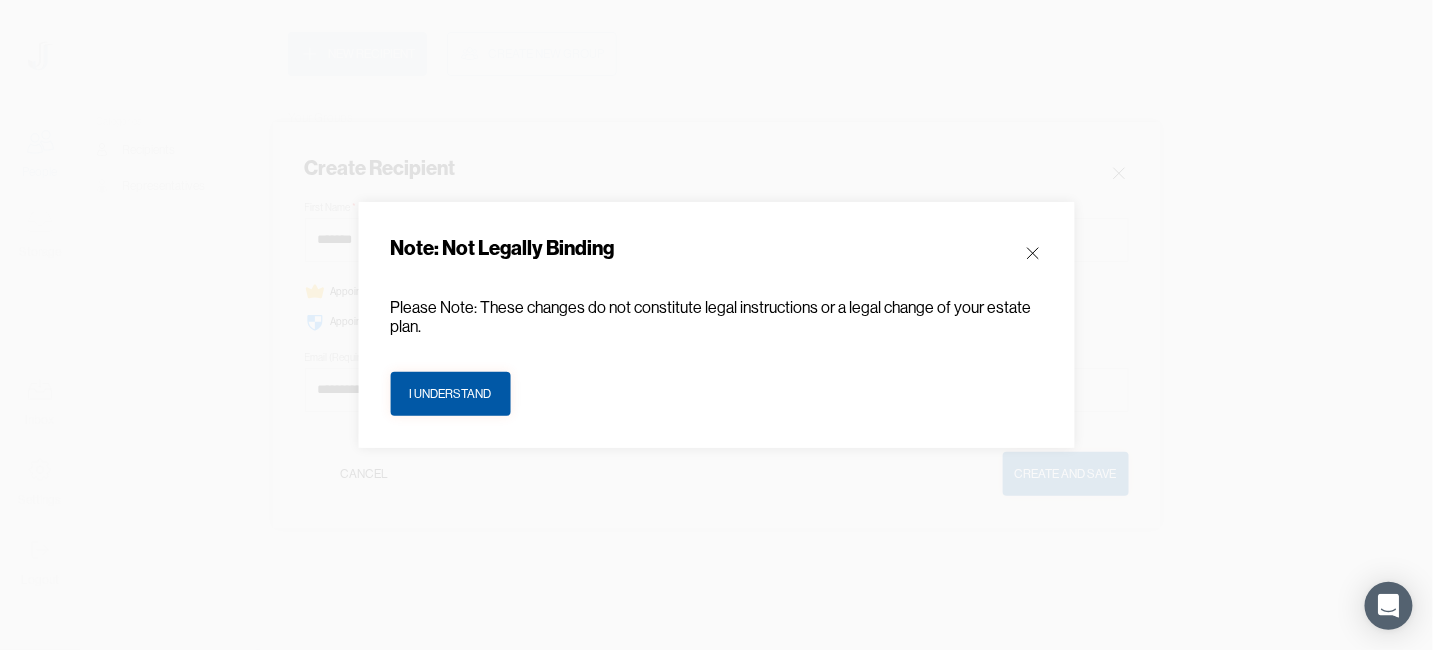 click on "I understand" at bounding box center [450, 394] 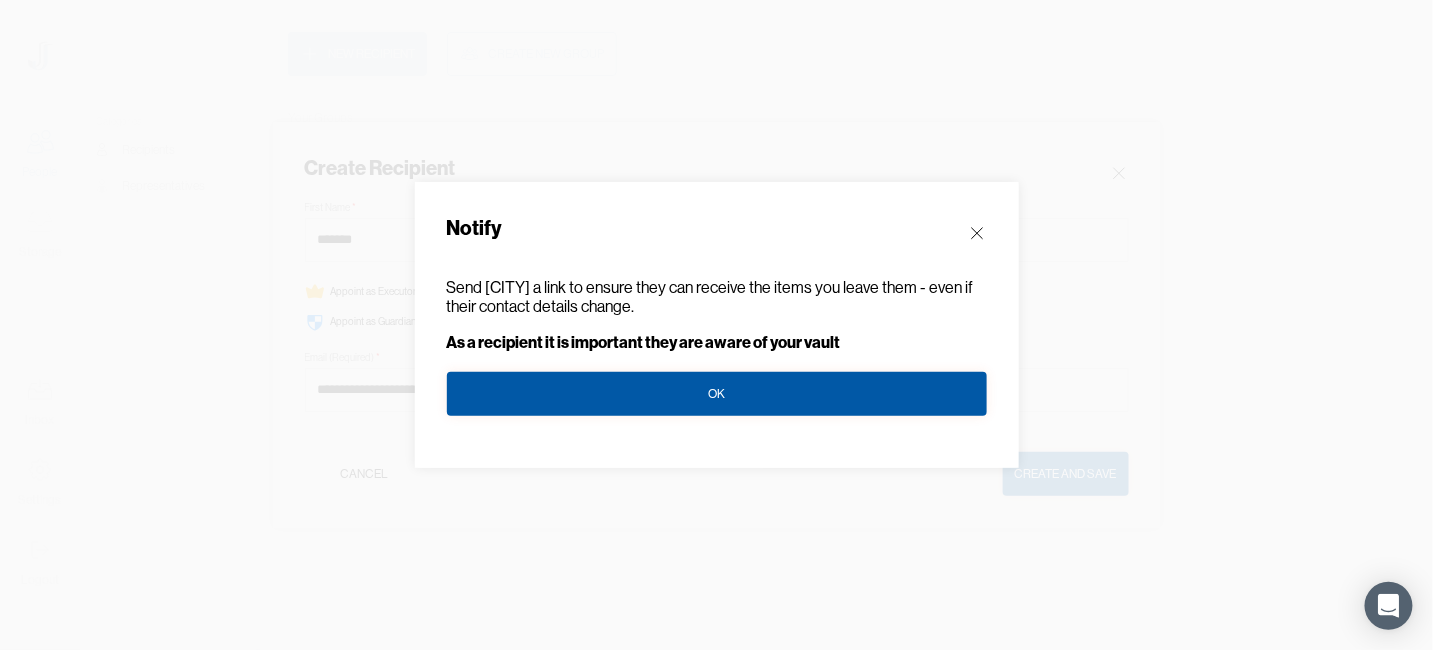 click on "OK" at bounding box center [717, 394] 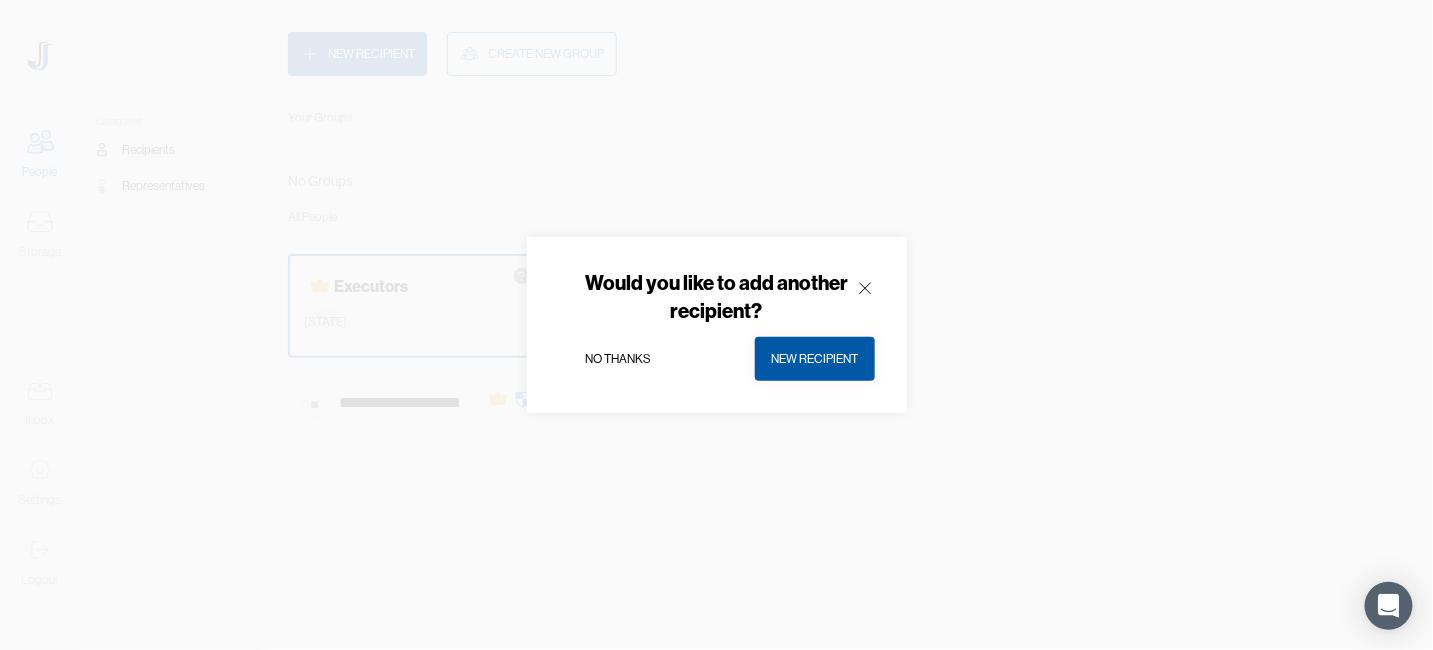 click on "No thanks" at bounding box center [619, 359] 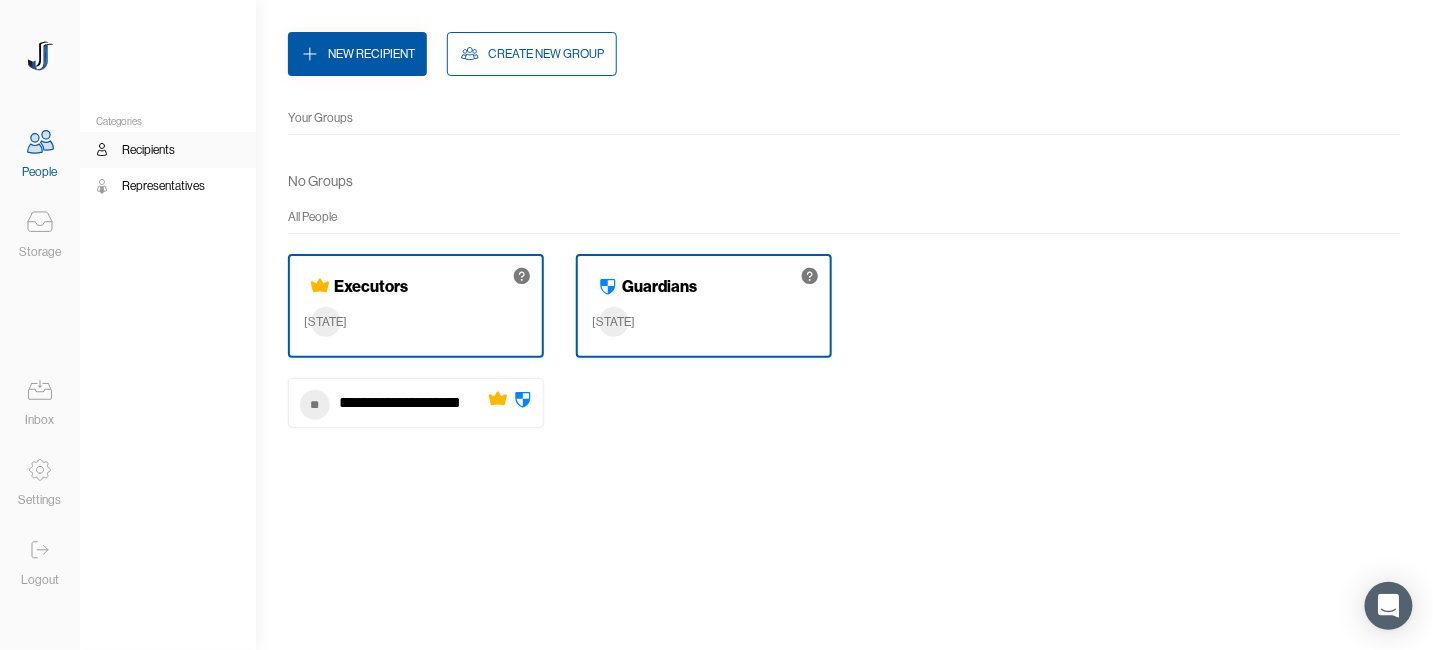 click on "Representatives" at bounding box center (163, 186) 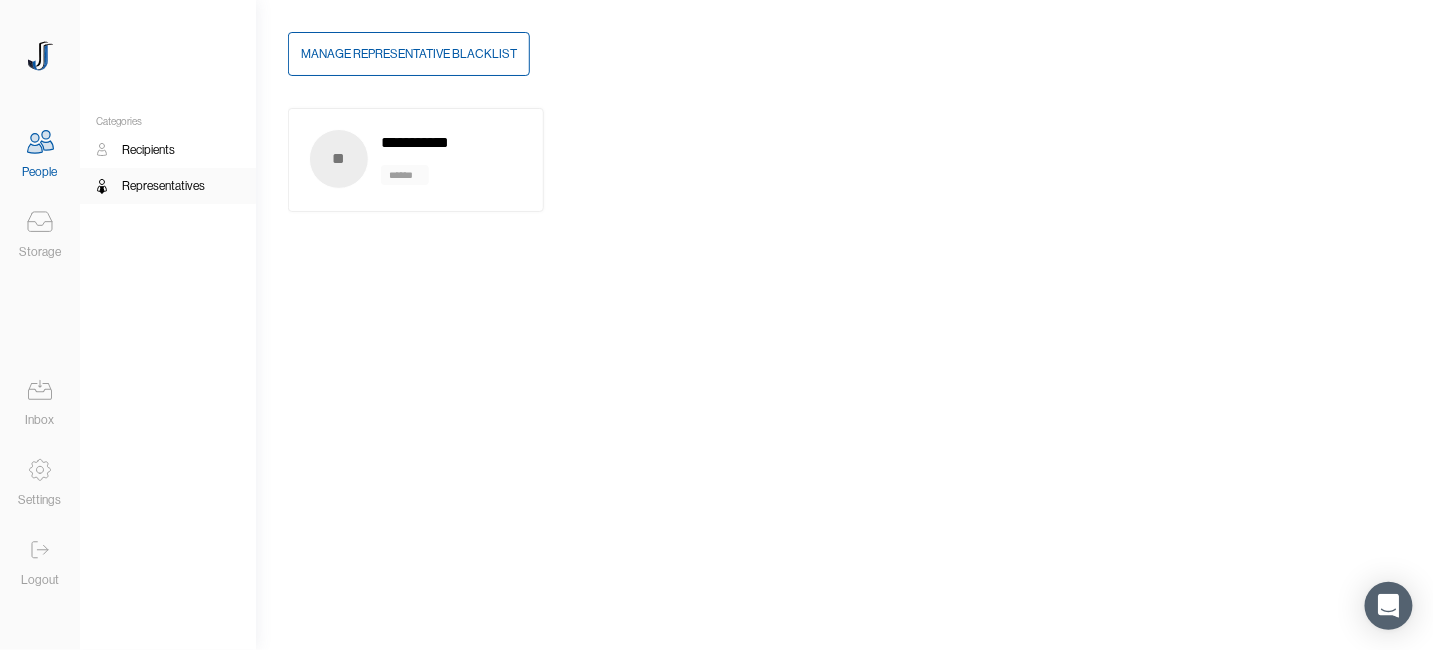 click on "Recipients" at bounding box center (148, 150) 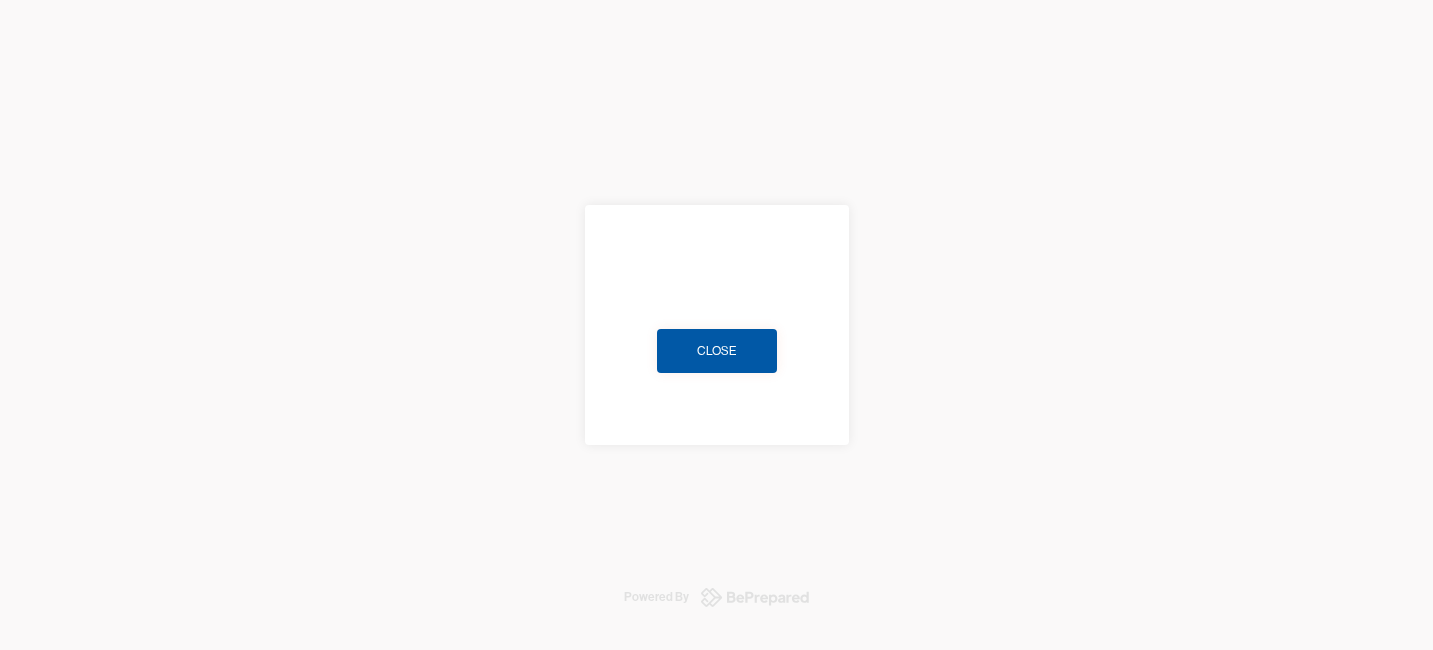 scroll, scrollTop: 0, scrollLeft: 0, axis: both 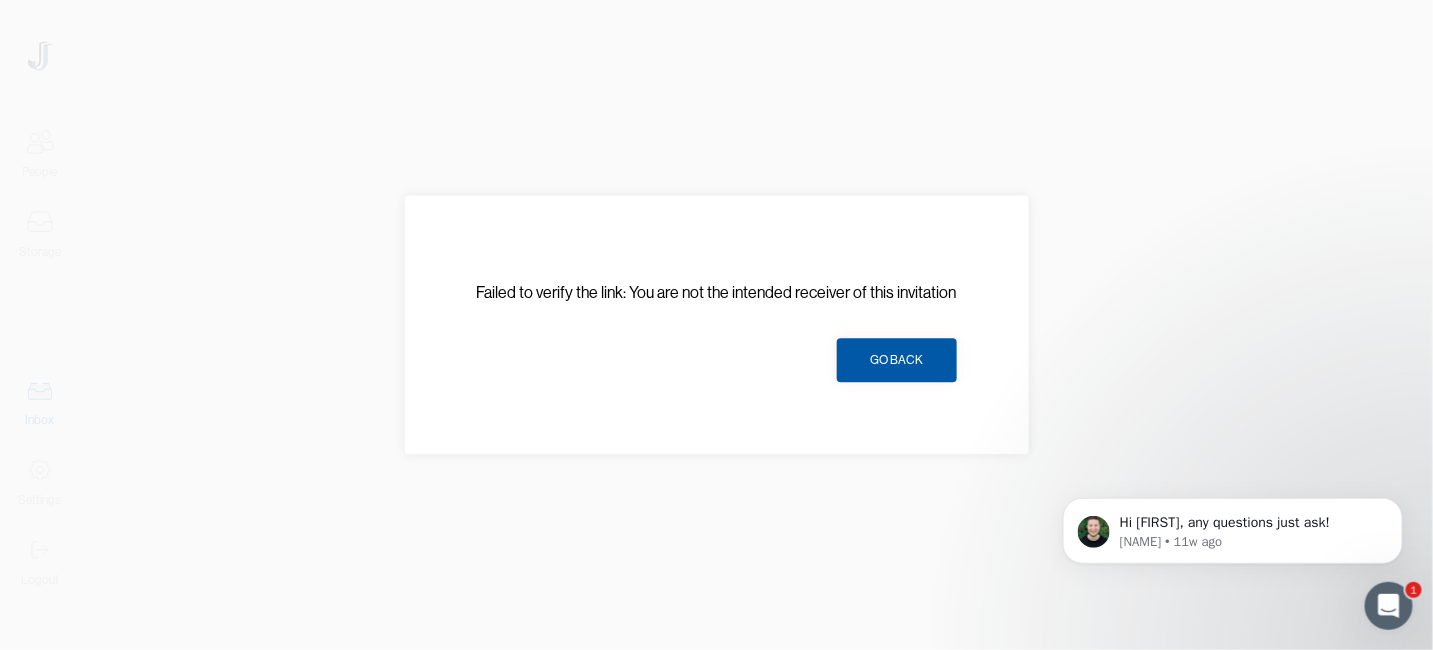click on "Go Back" at bounding box center (896, 361) 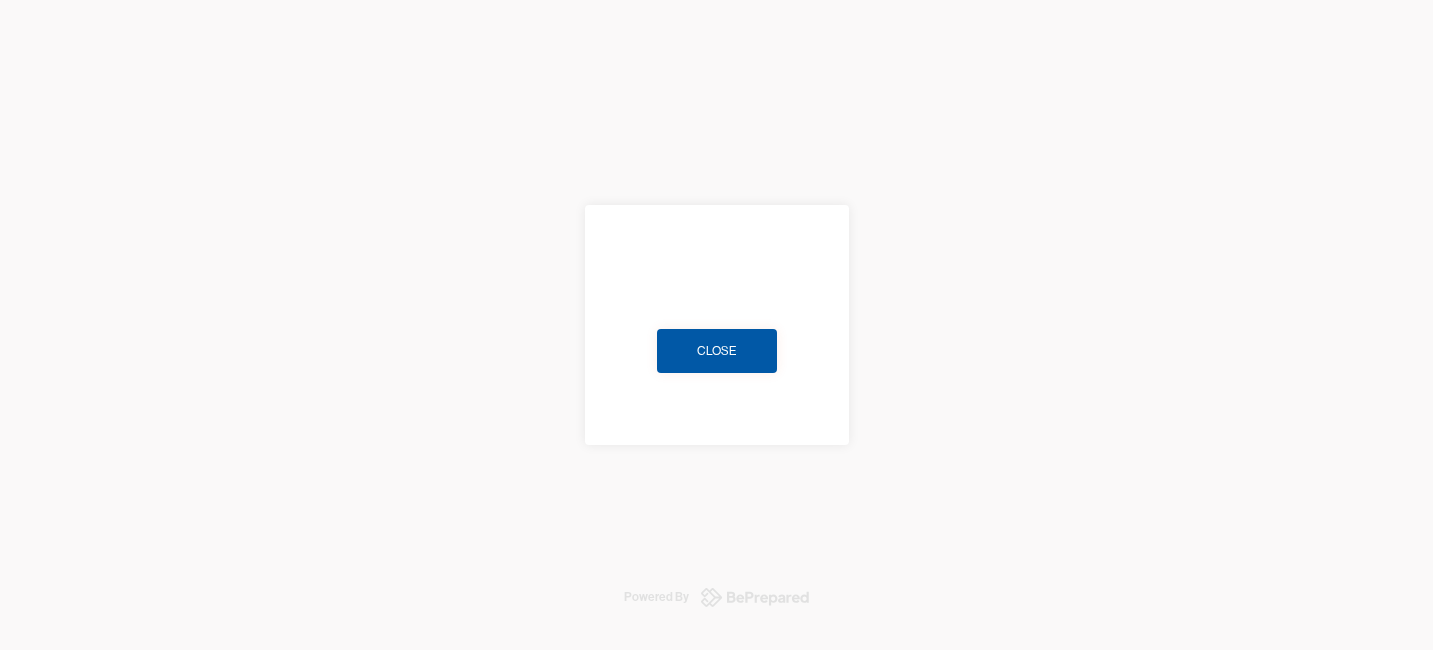 scroll, scrollTop: 0, scrollLeft: 0, axis: both 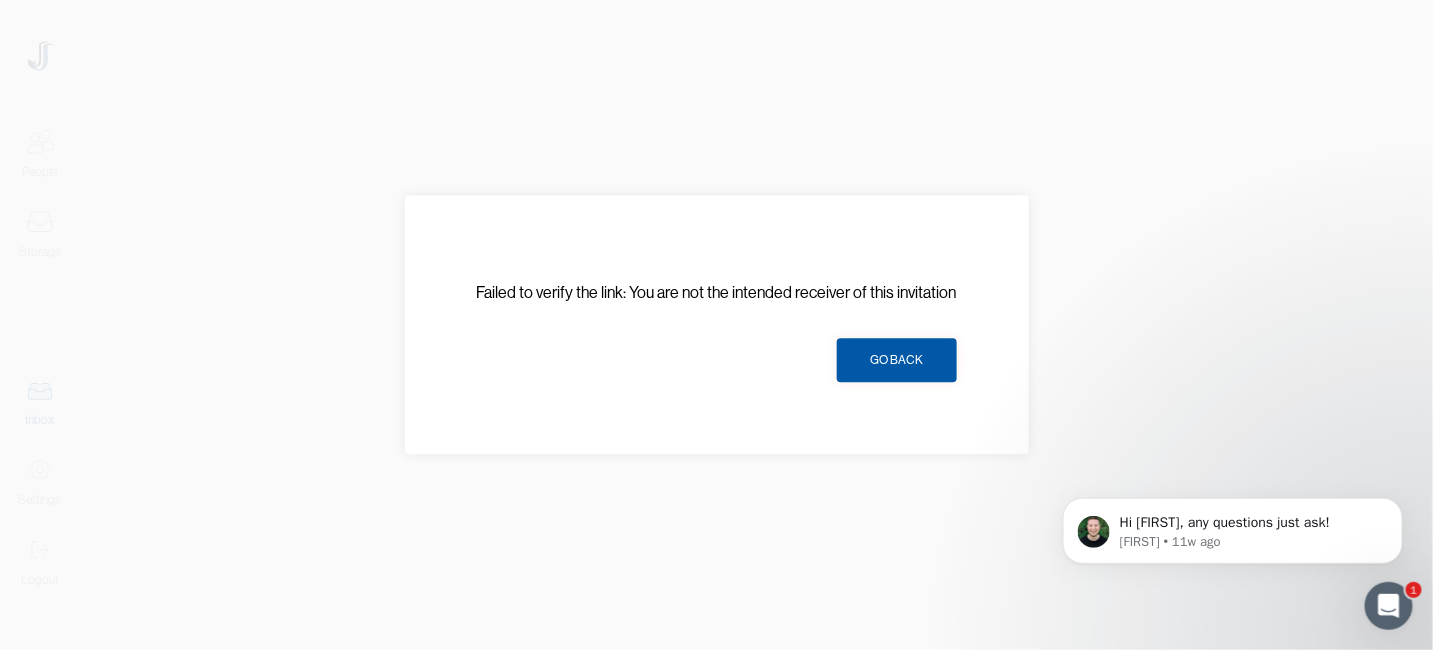 click on "Go Back" at bounding box center (896, 361) 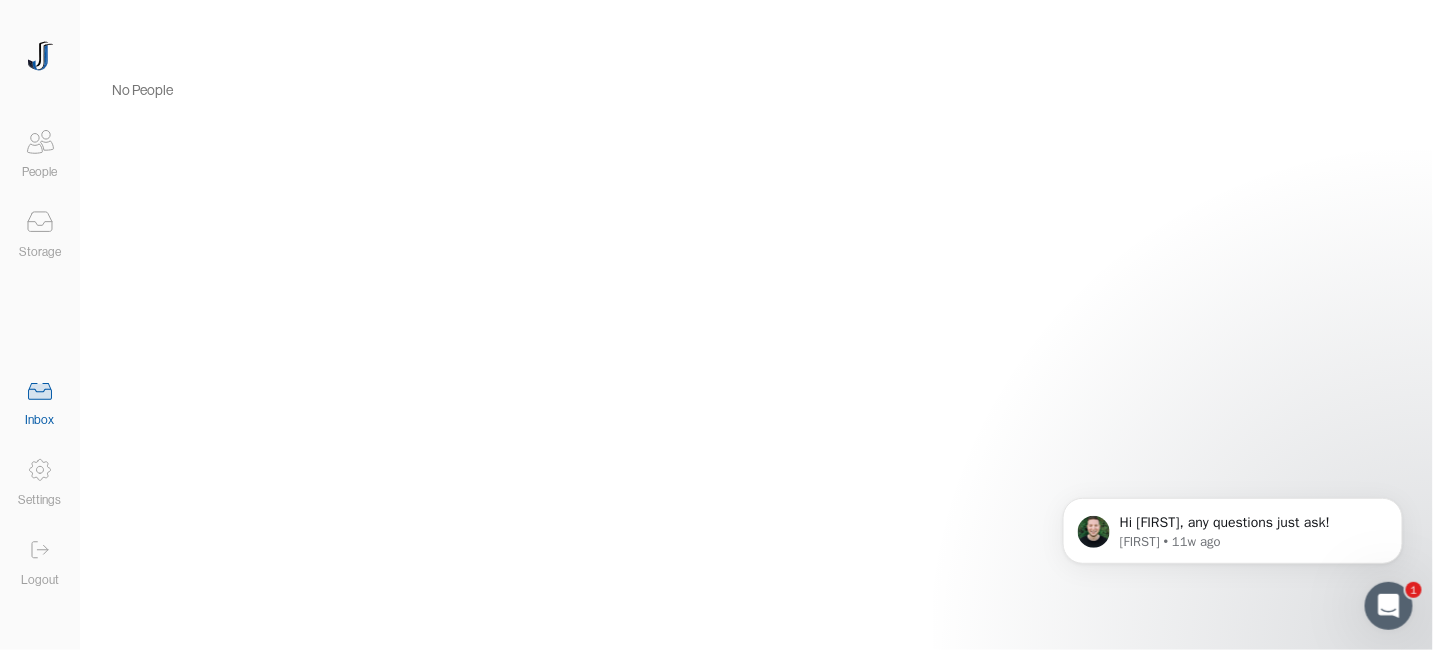 click at bounding box center (40, 56) 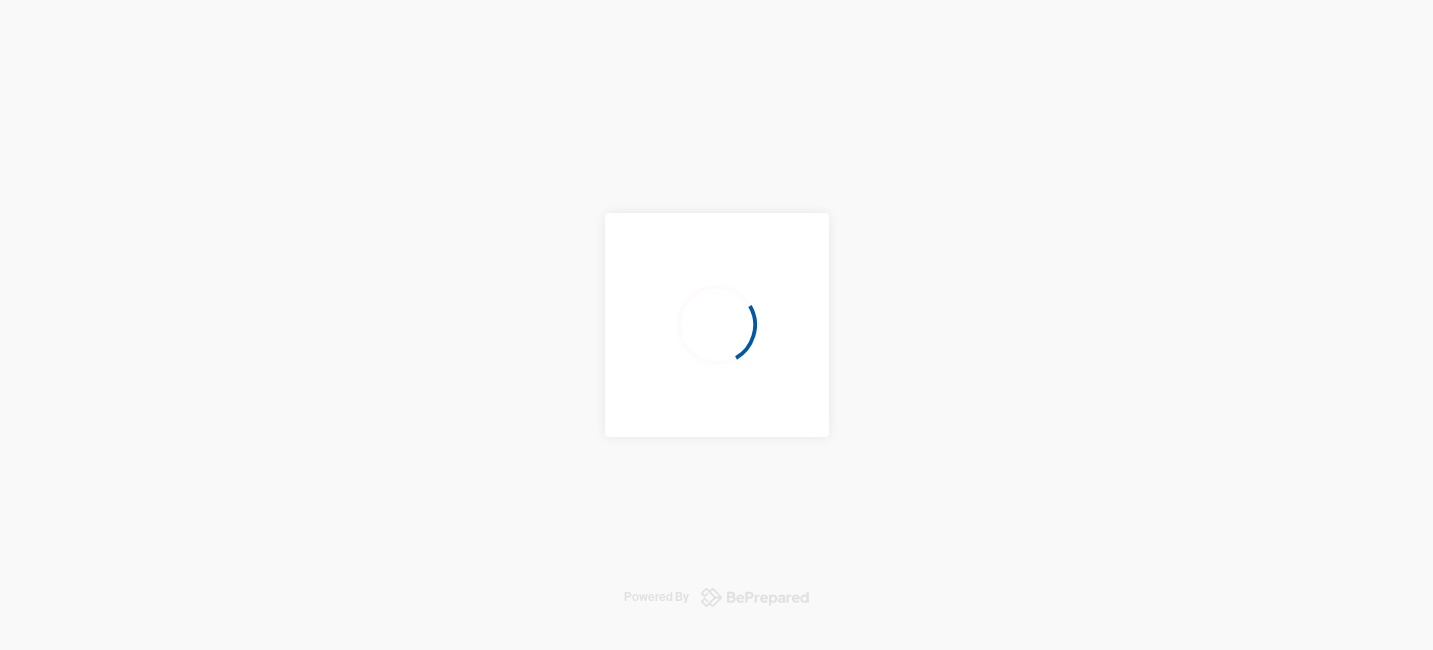 scroll, scrollTop: 0, scrollLeft: 0, axis: both 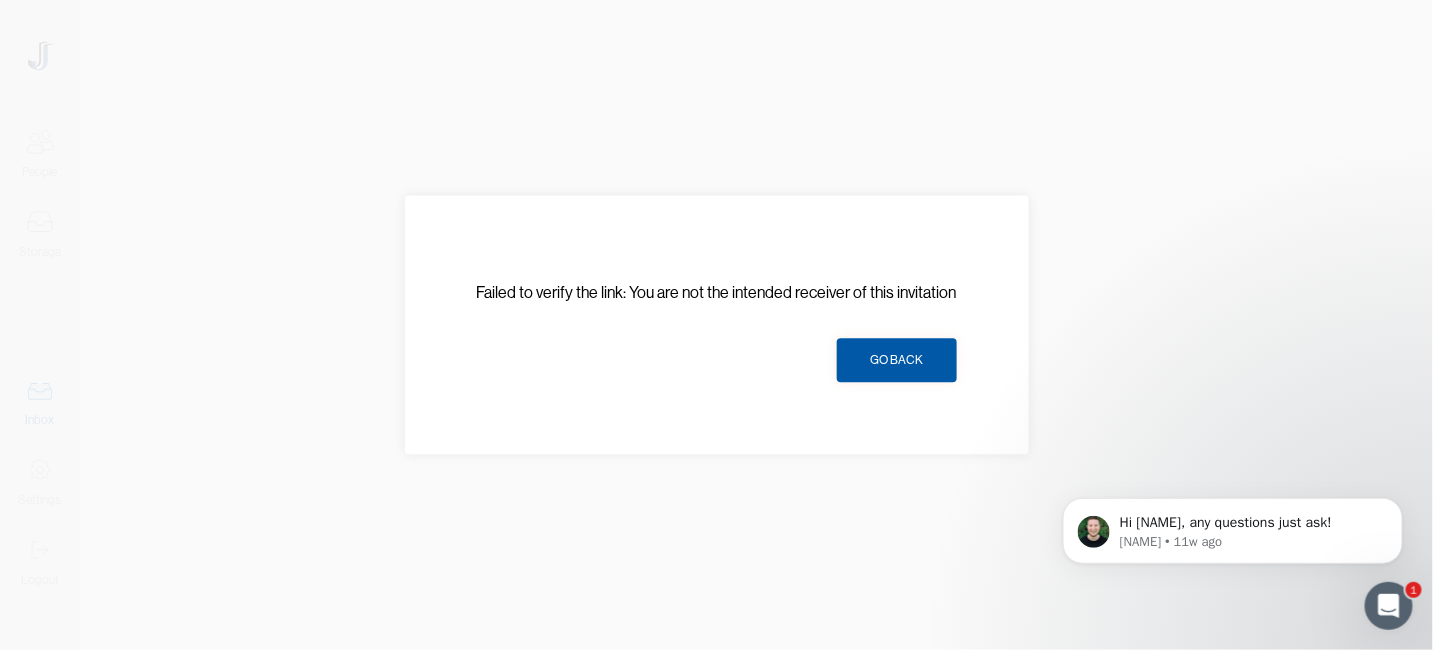 click on "Go Back" at bounding box center (896, 361) 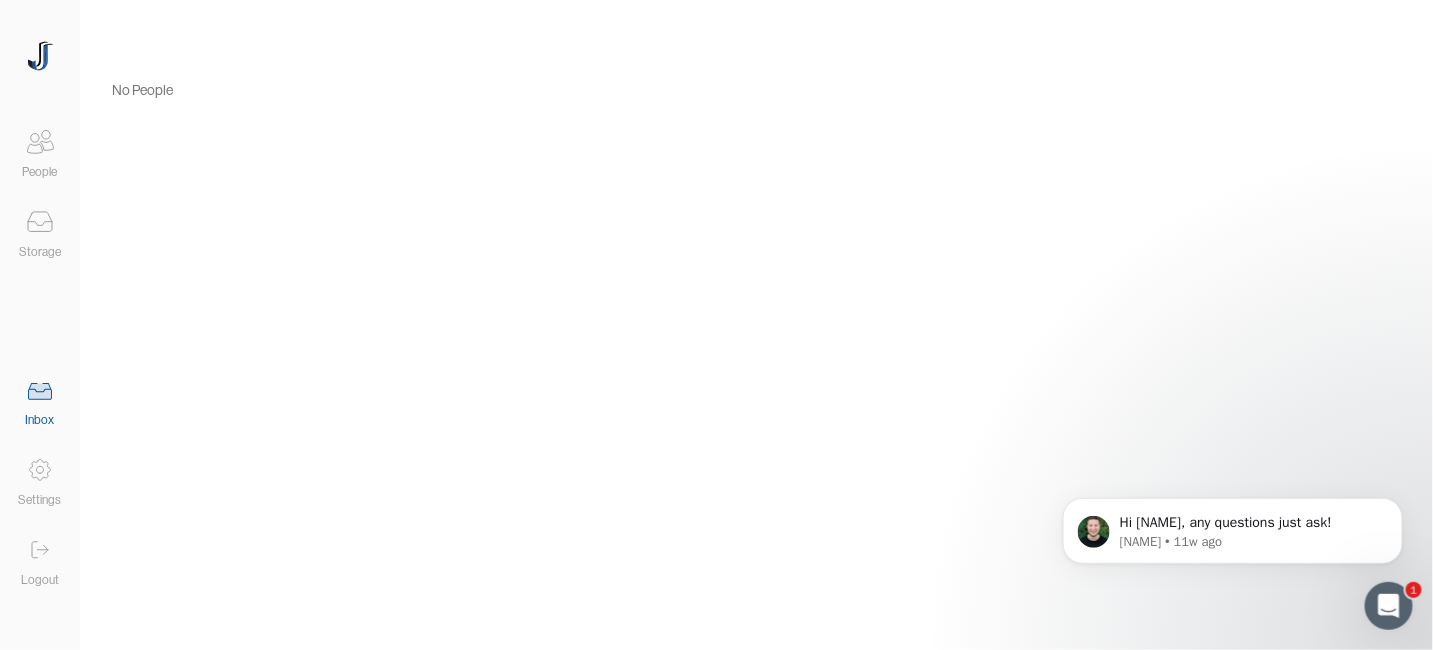 click at bounding box center (40, 56) 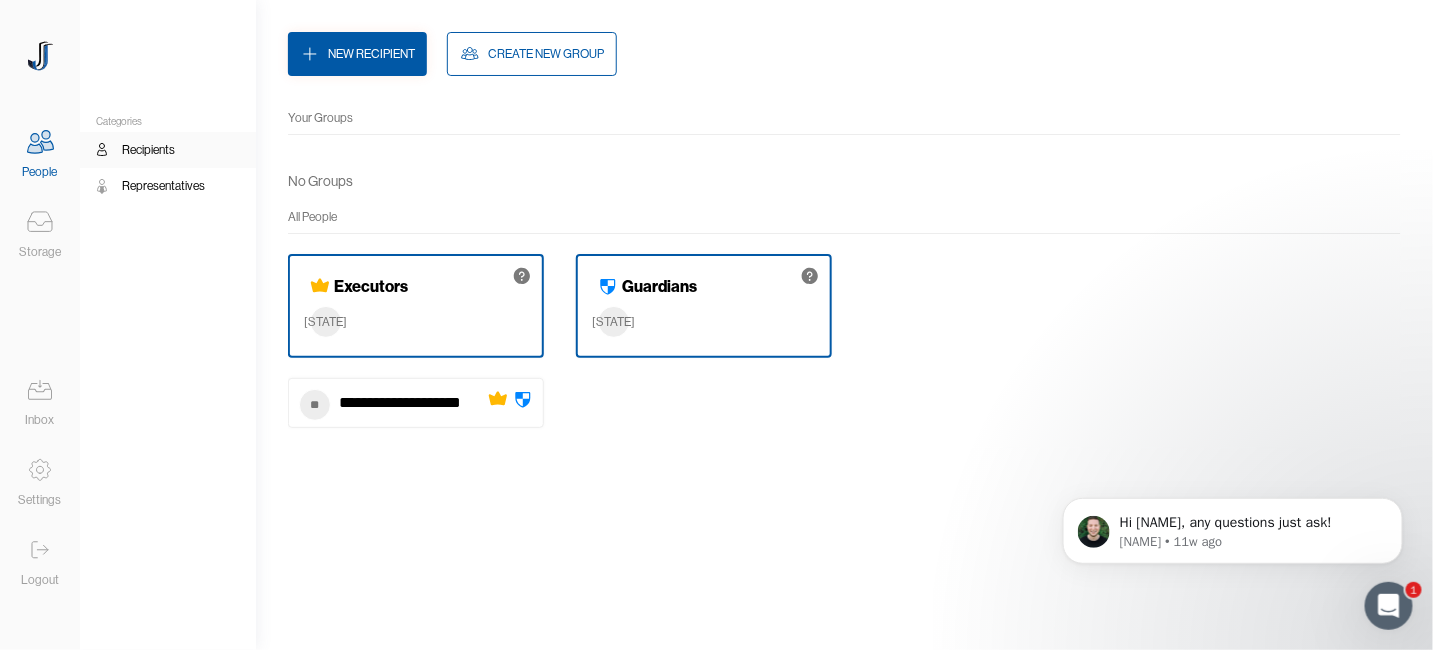 click 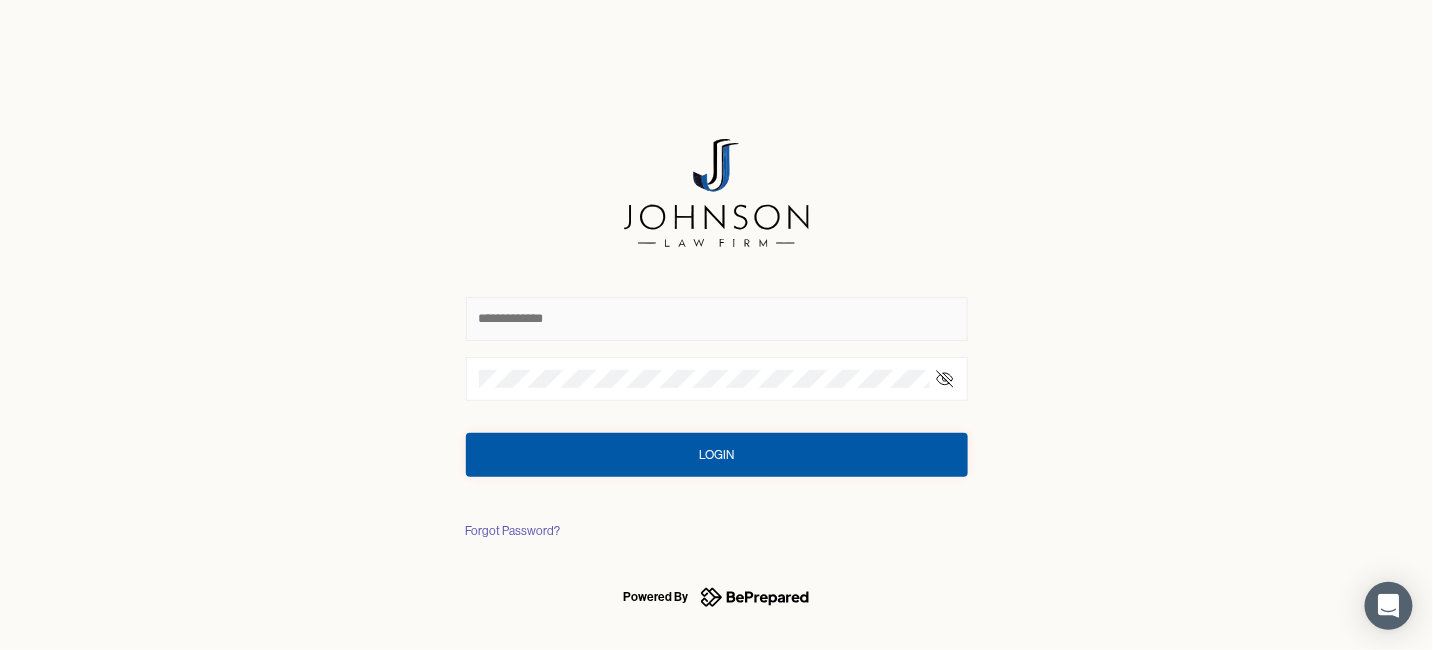 click at bounding box center [717, 319] 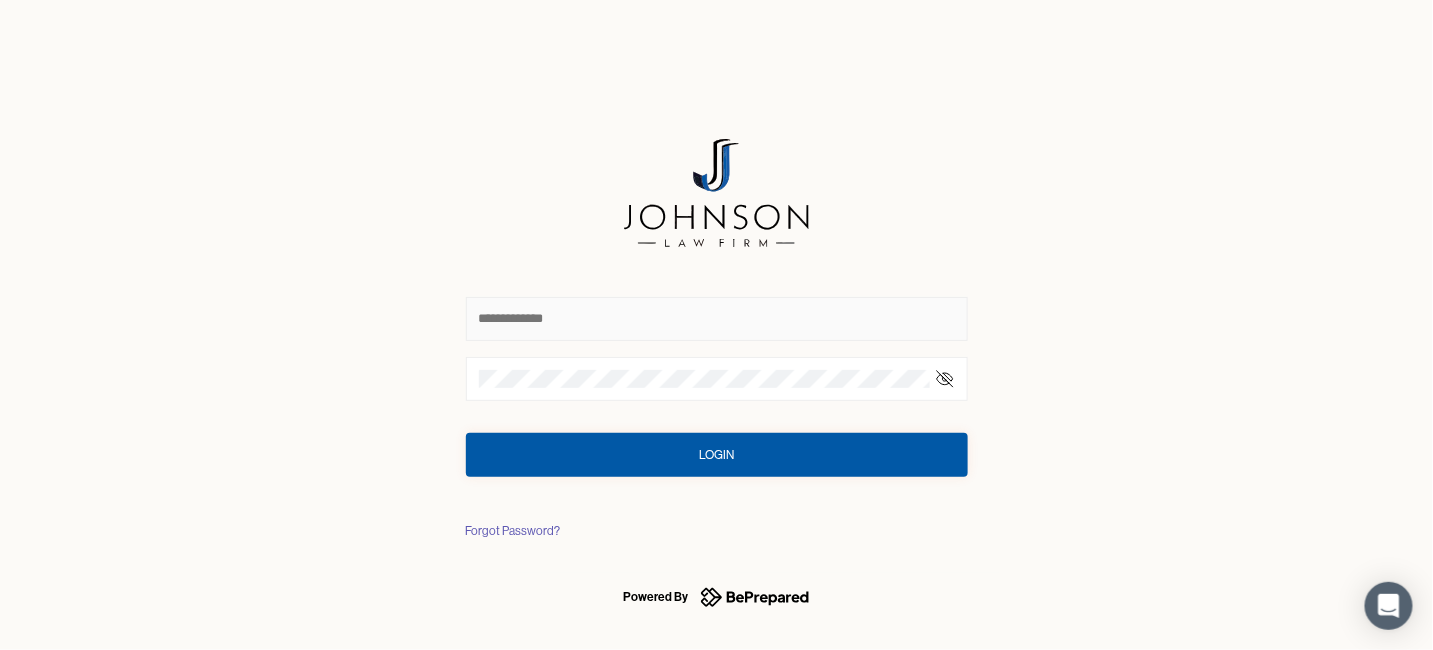 type on "**********" 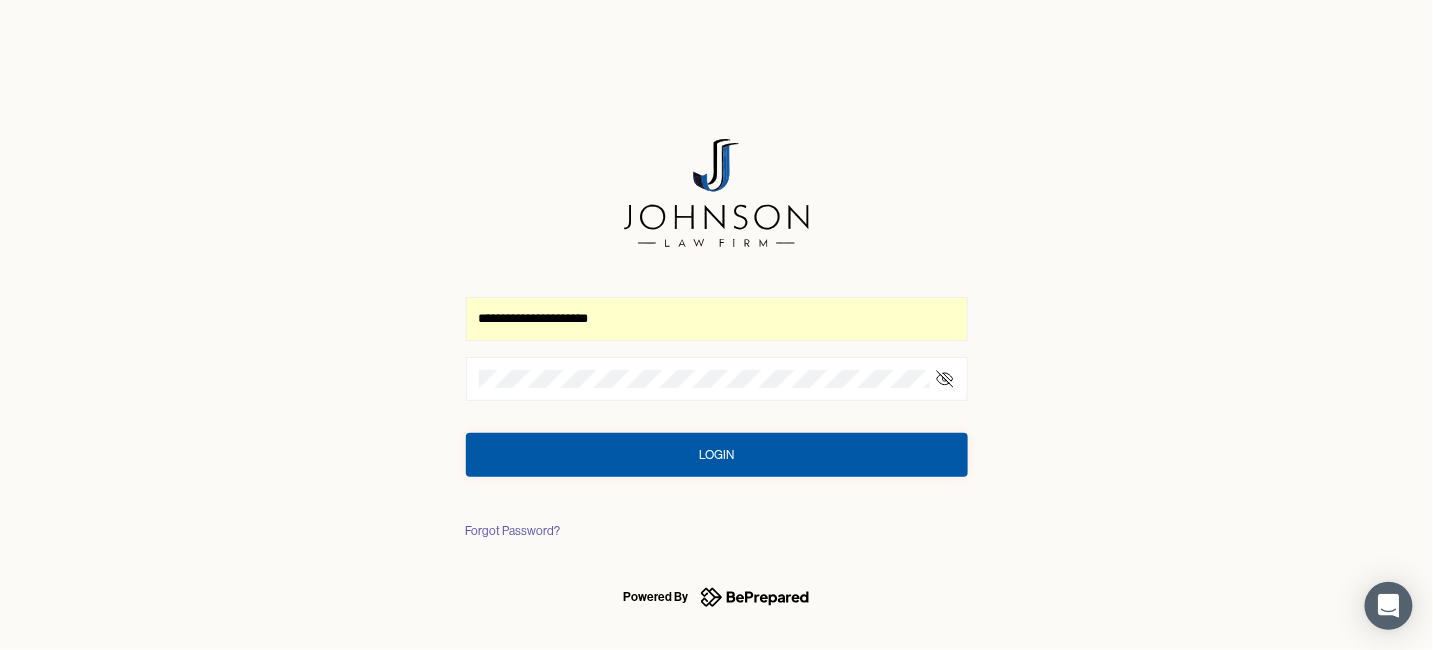 click on "Login" at bounding box center (717, 455) 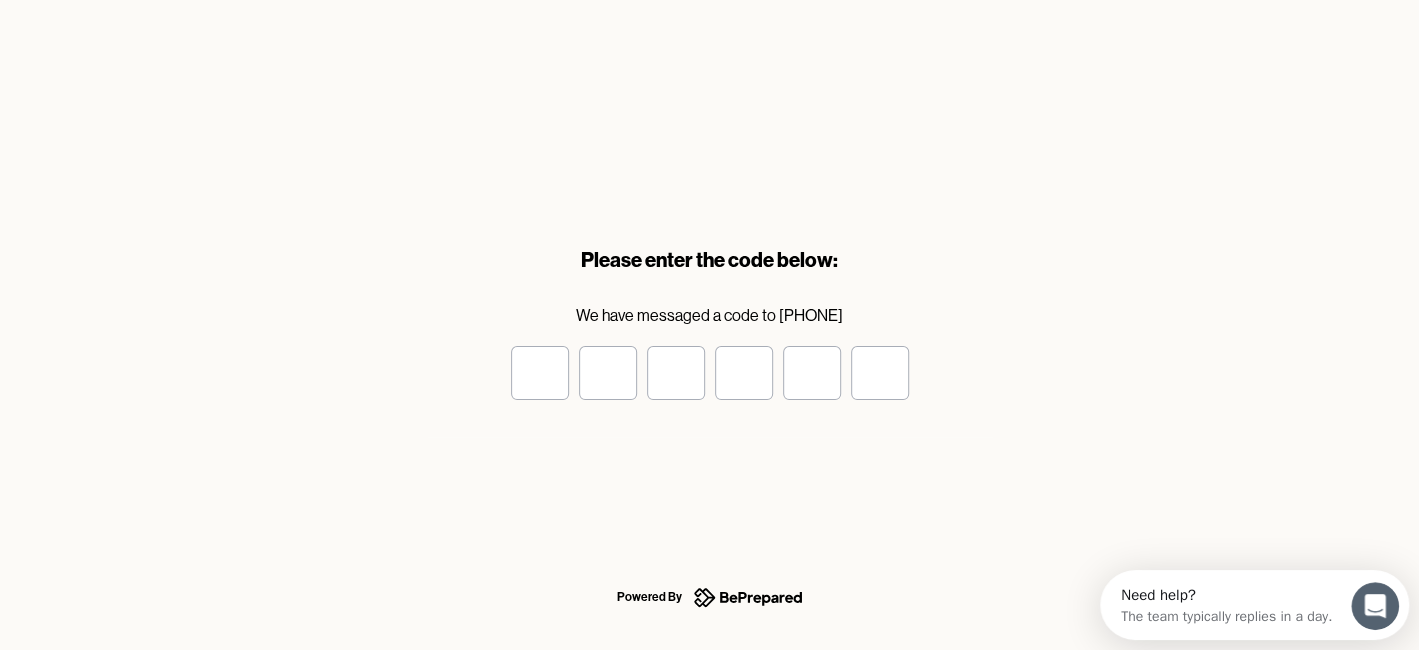 scroll, scrollTop: 0, scrollLeft: 0, axis: both 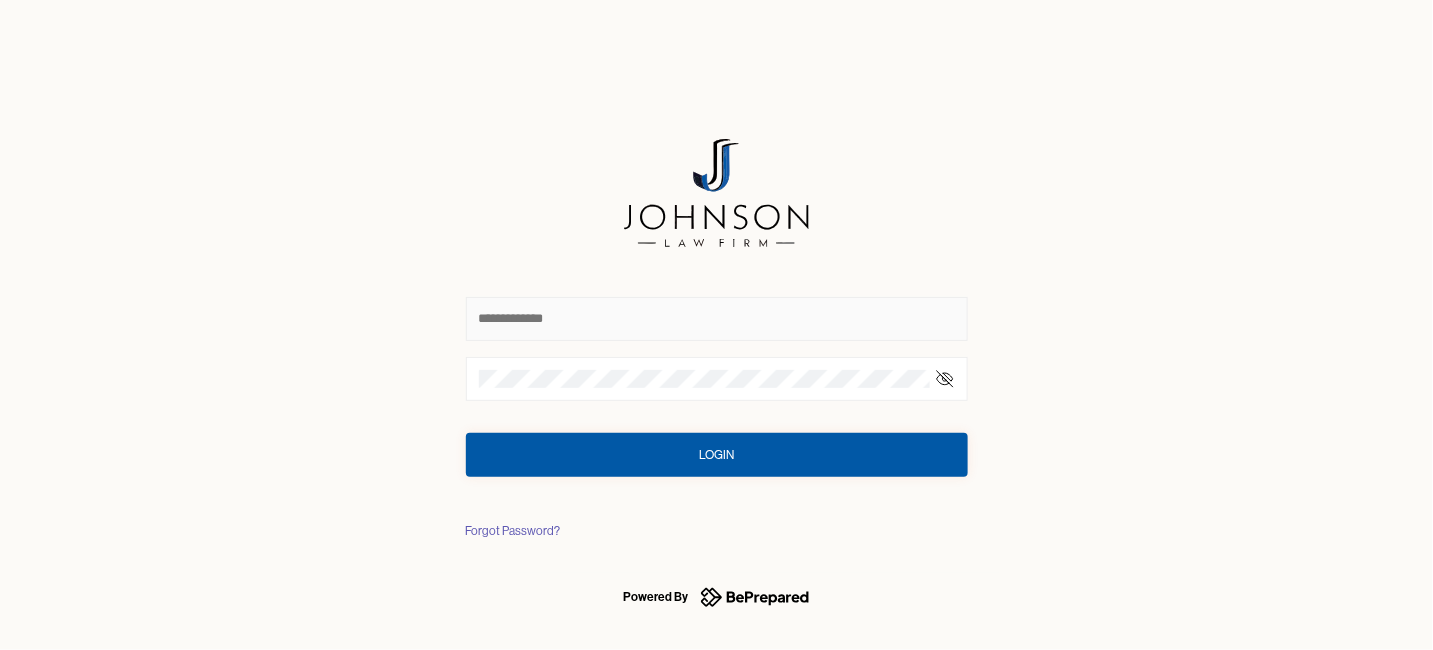click at bounding box center (717, 319) 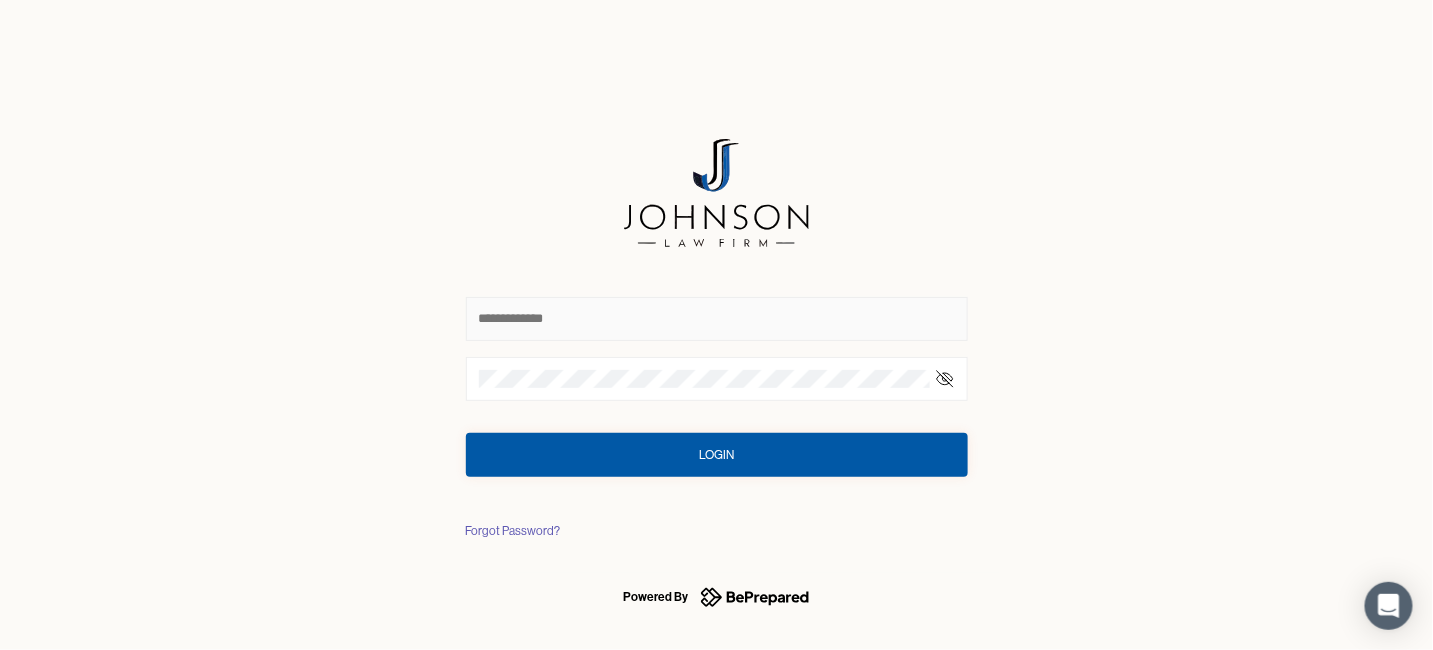 type on "**********" 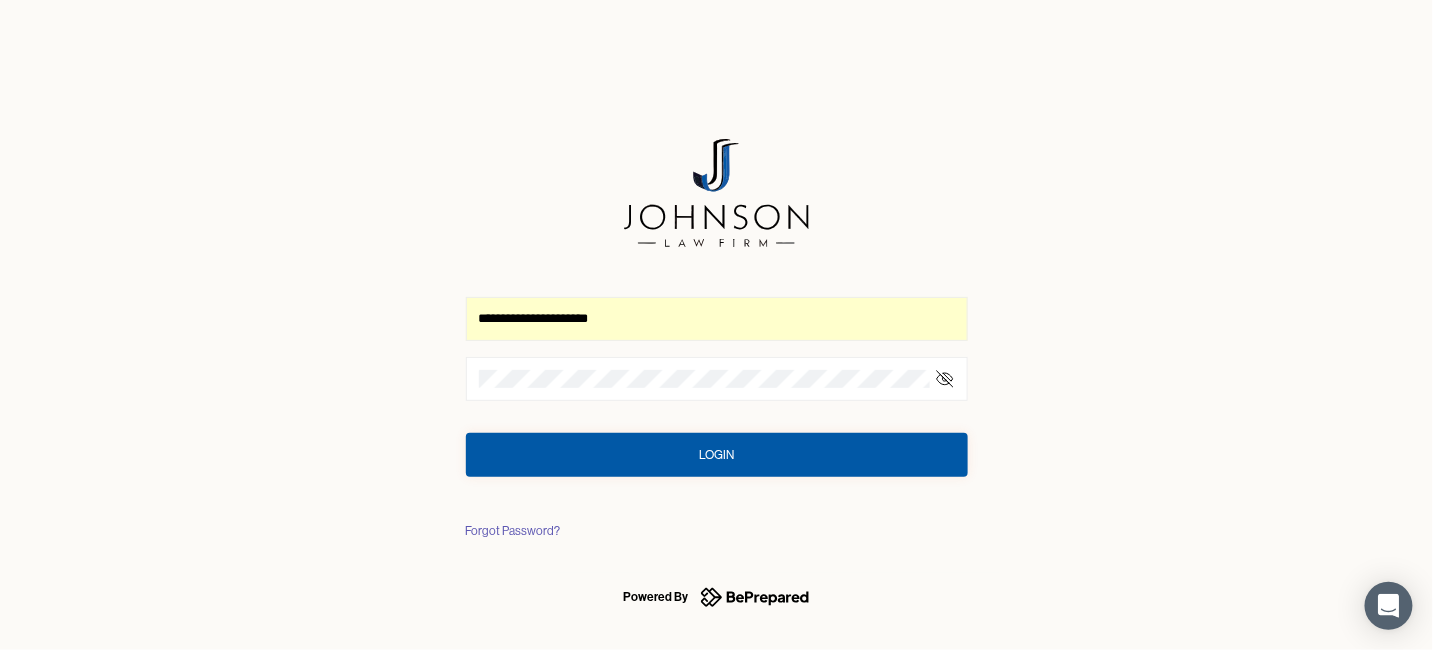 click on "Login" at bounding box center (717, 455) 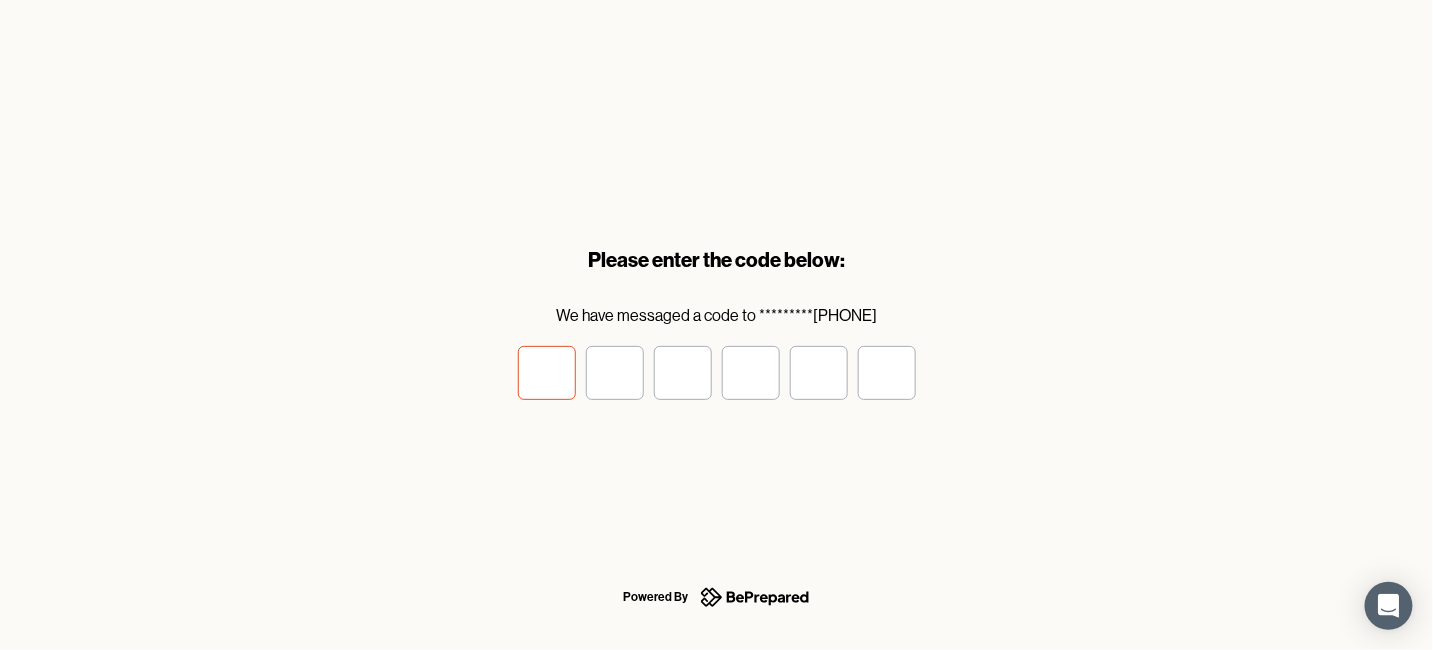 type on "*" 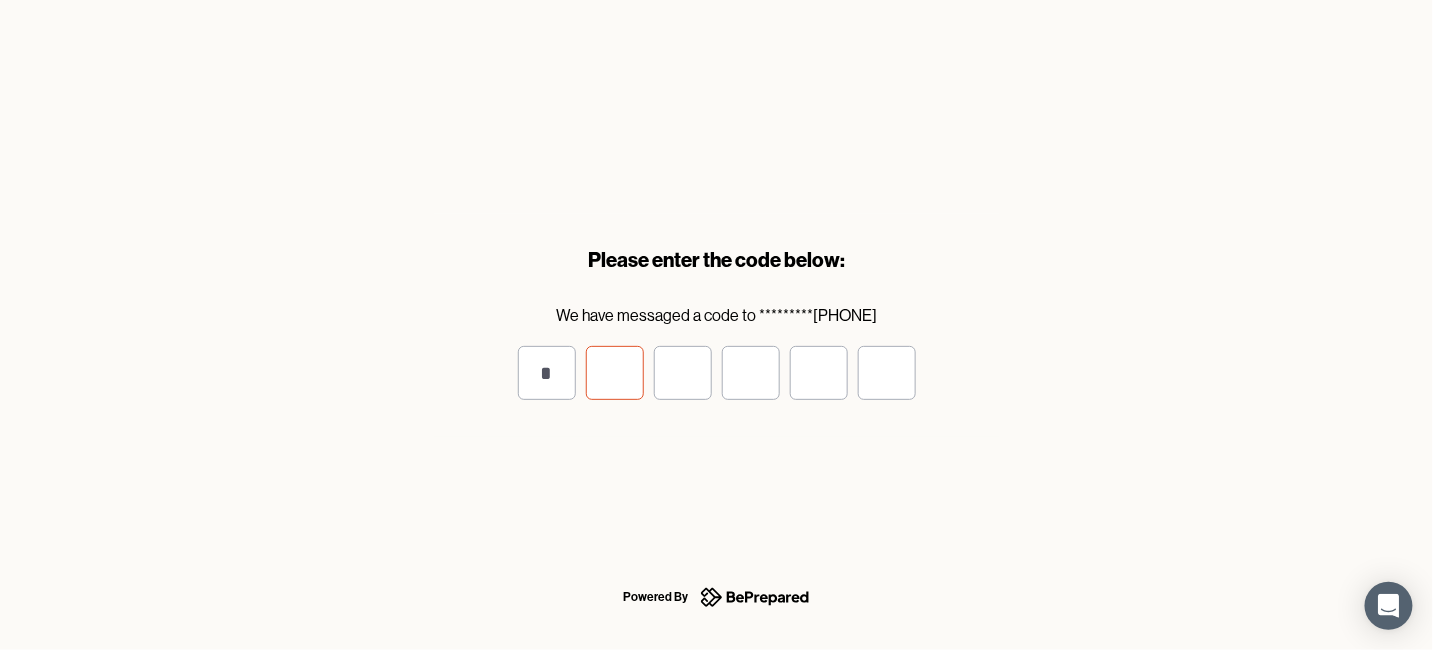 type on "*" 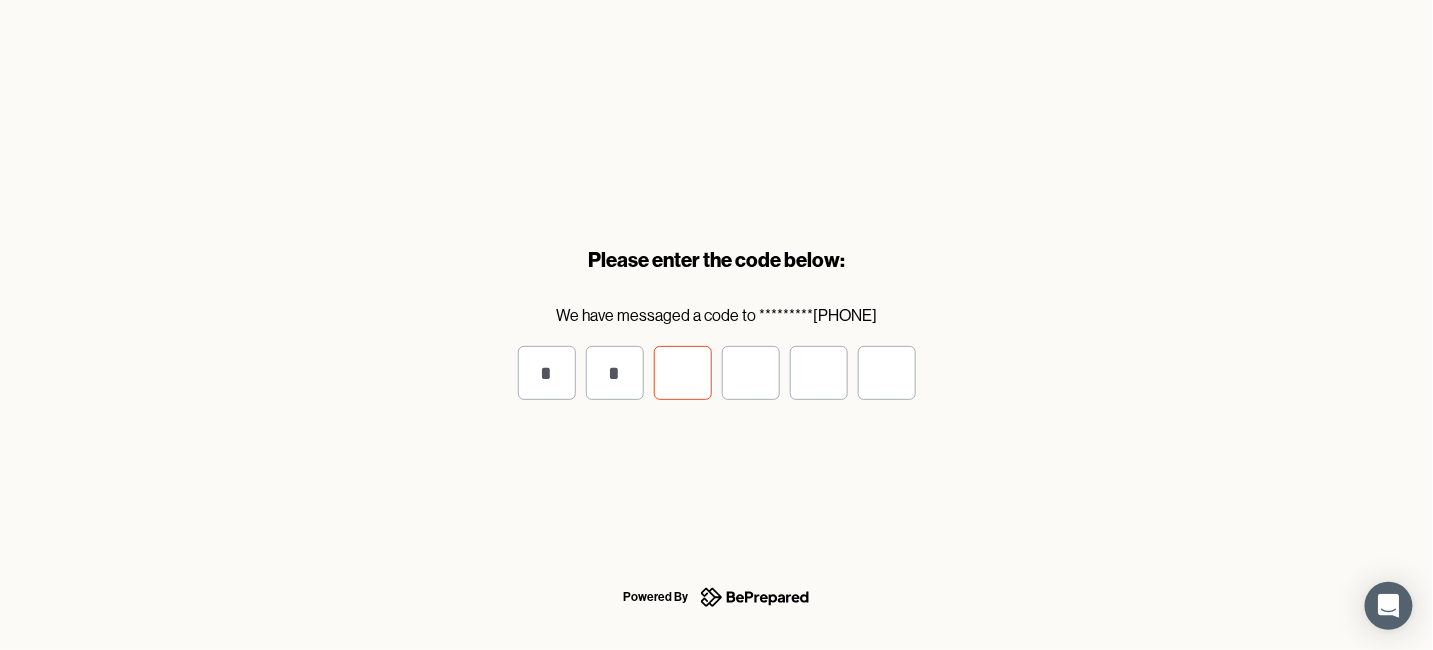 type on "*" 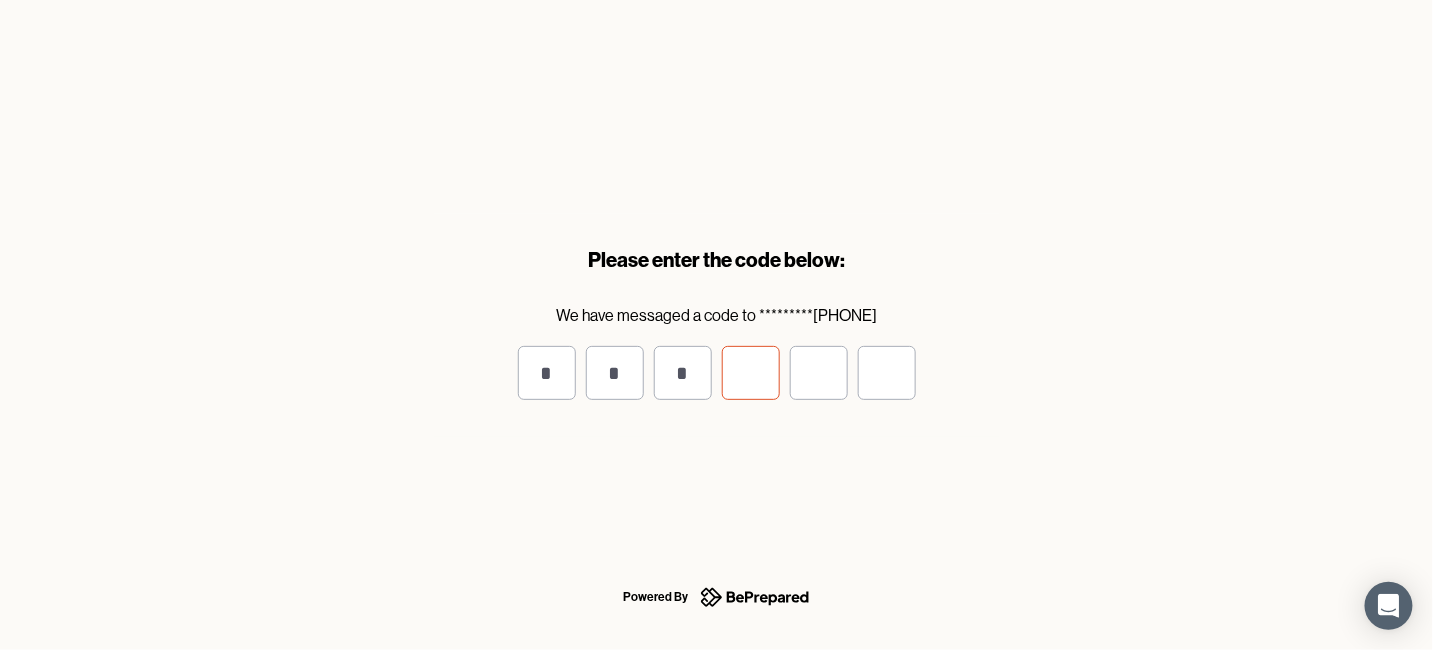 type on "*" 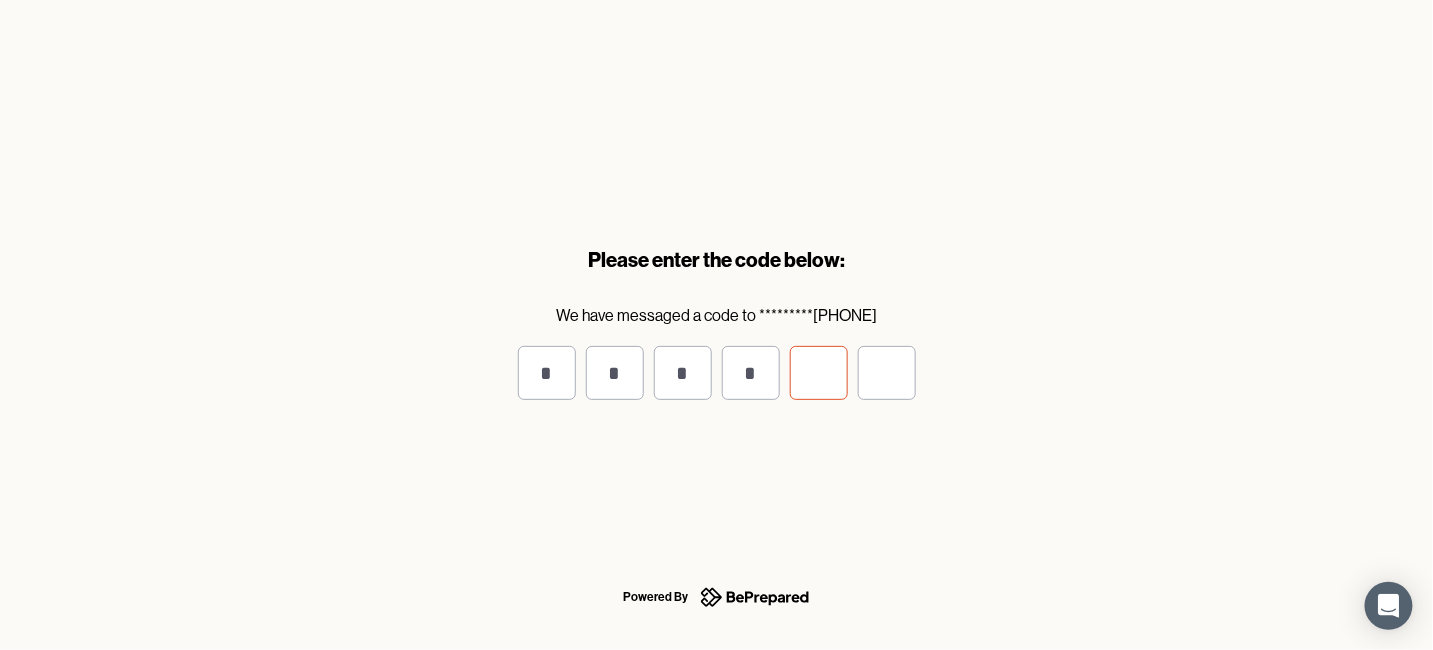type on "*" 